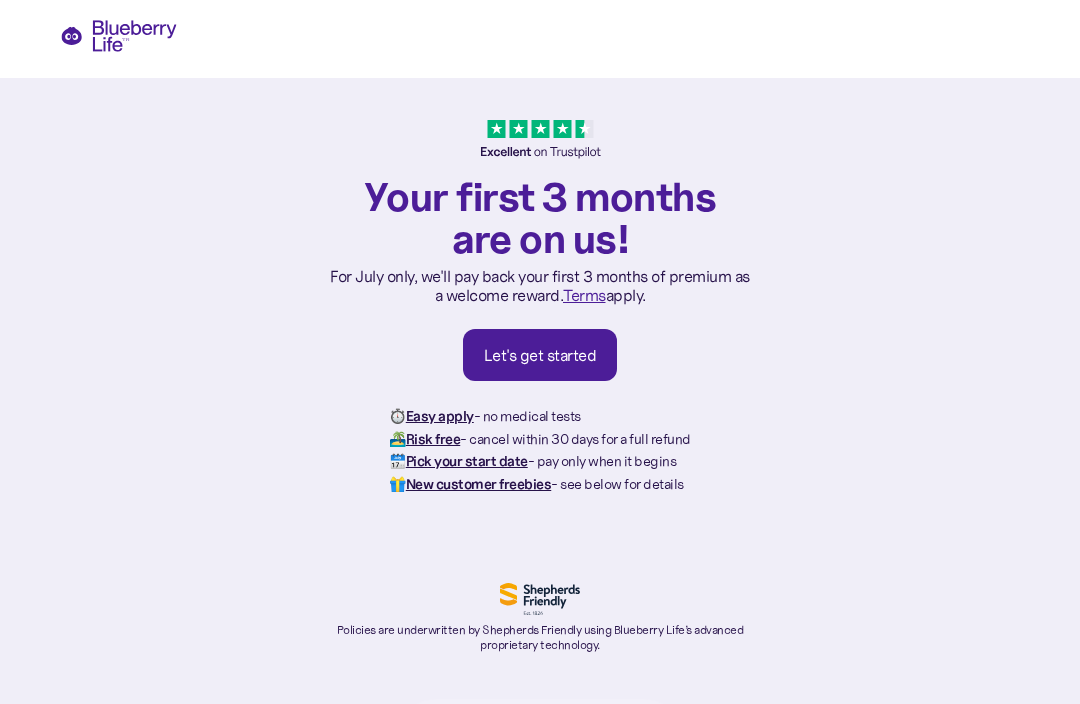 scroll, scrollTop: 0, scrollLeft: 0, axis: both 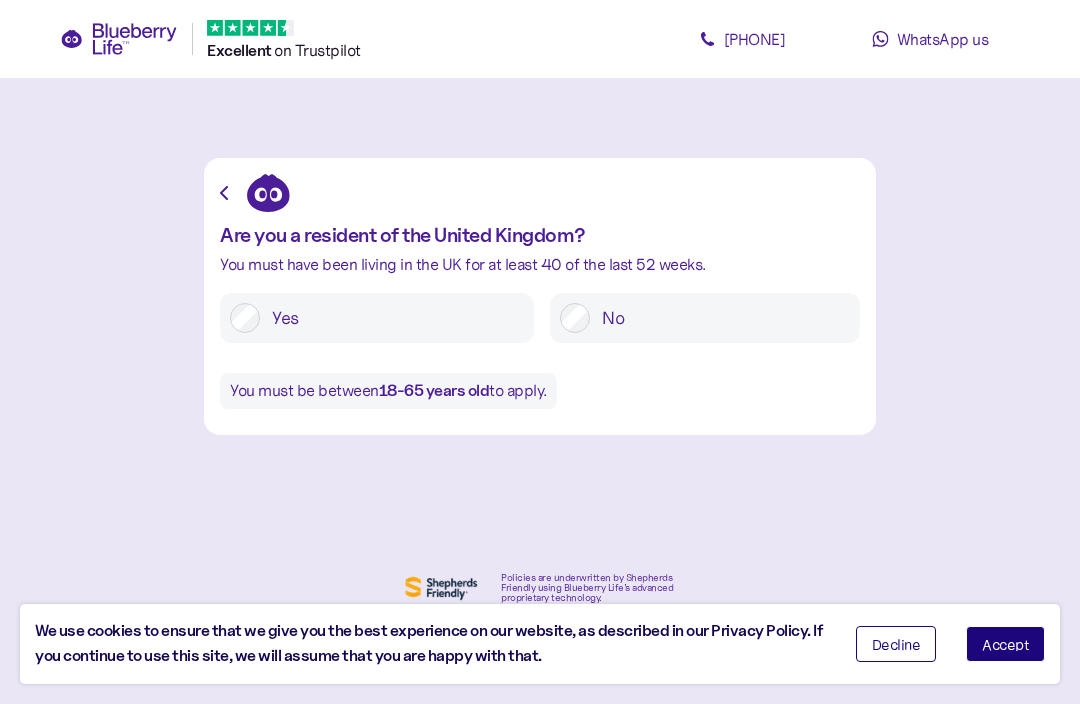 click on "Accept" at bounding box center [1005, 644] 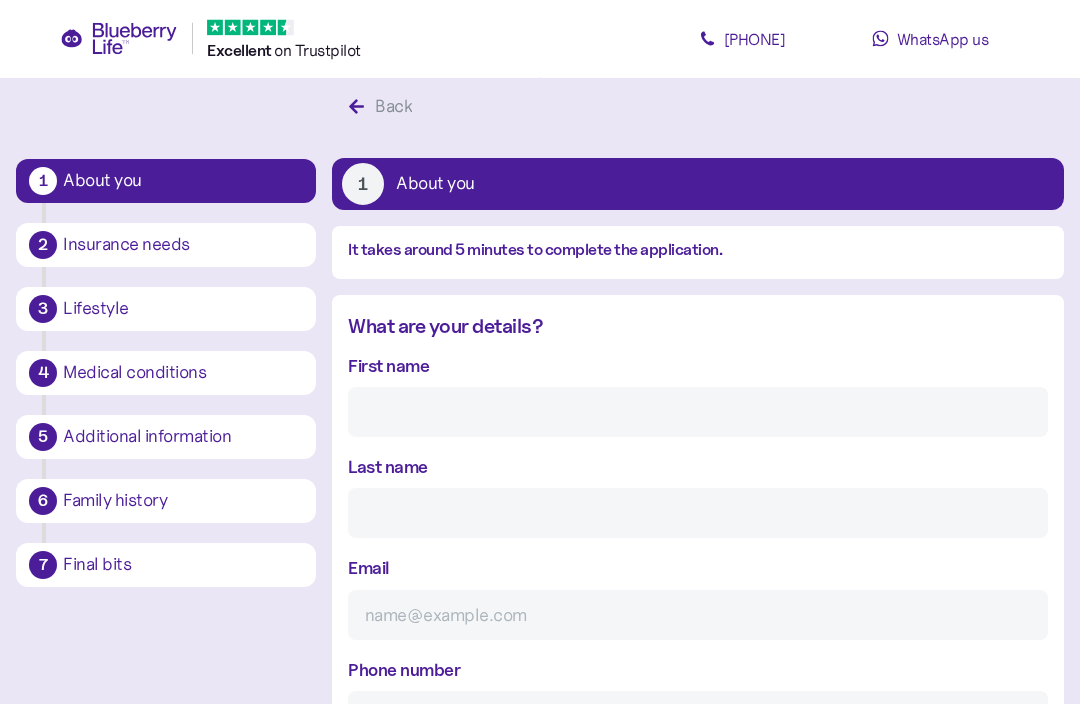 scroll, scrollTop: 37, scrollLeft: 0, axis: vertical 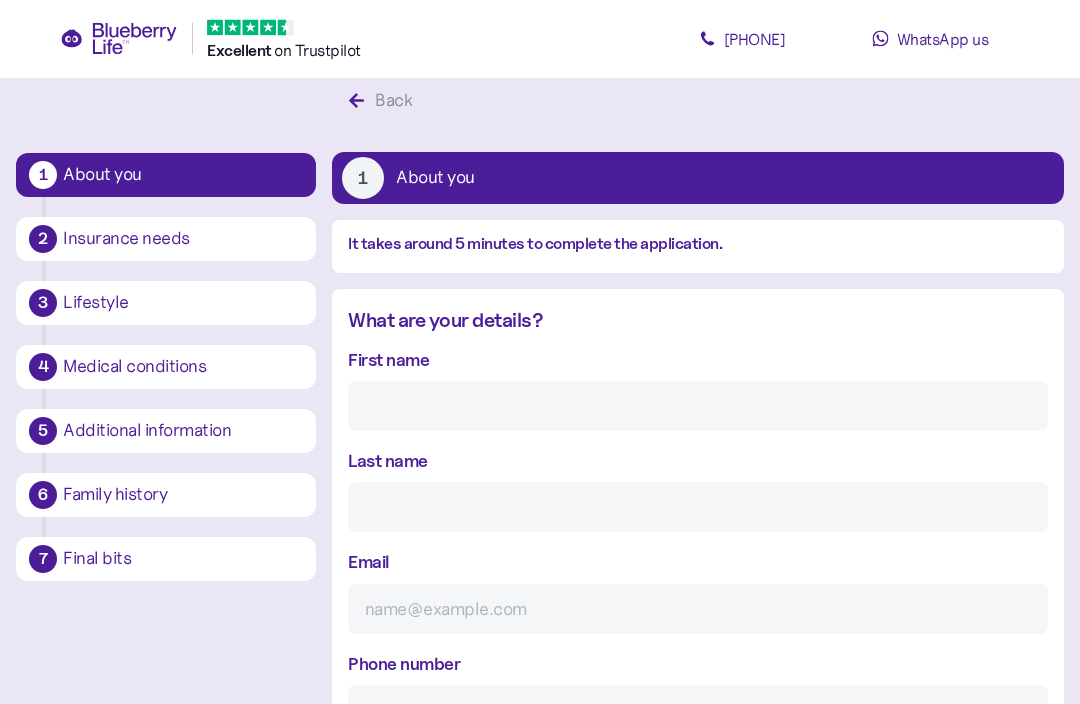 click on "First name" at bounding box center (698, 407) 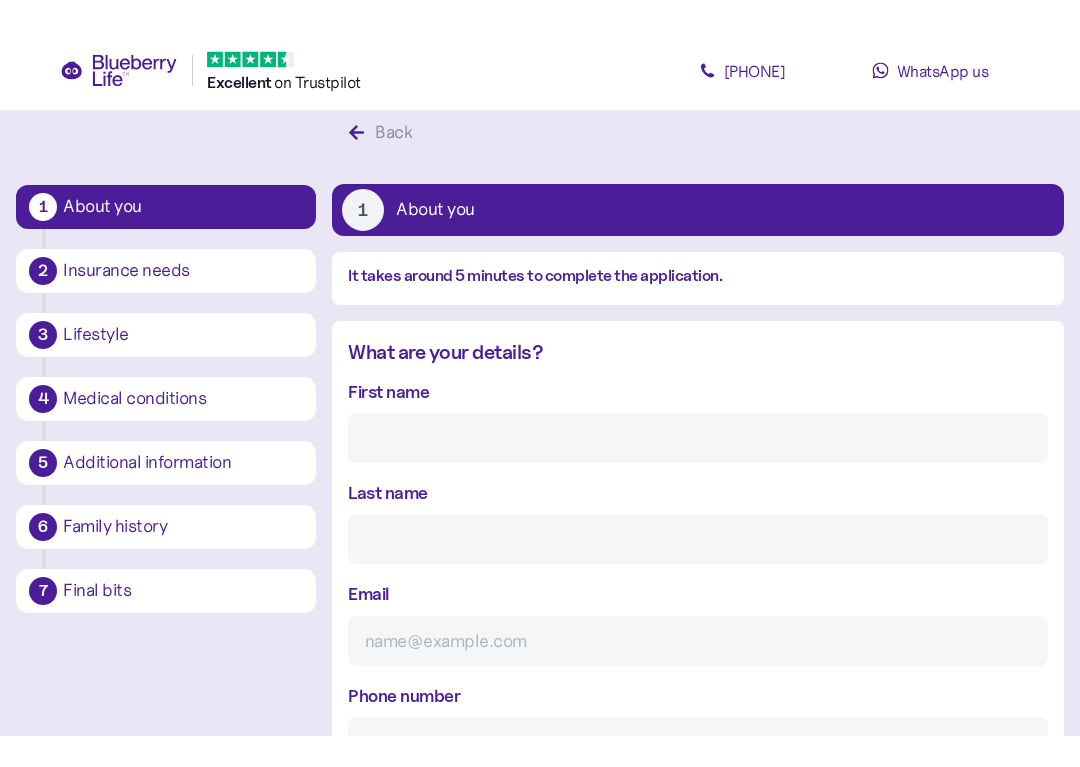 scroll, scrollTop: 38, scrollLeft: 0, axis: vertical 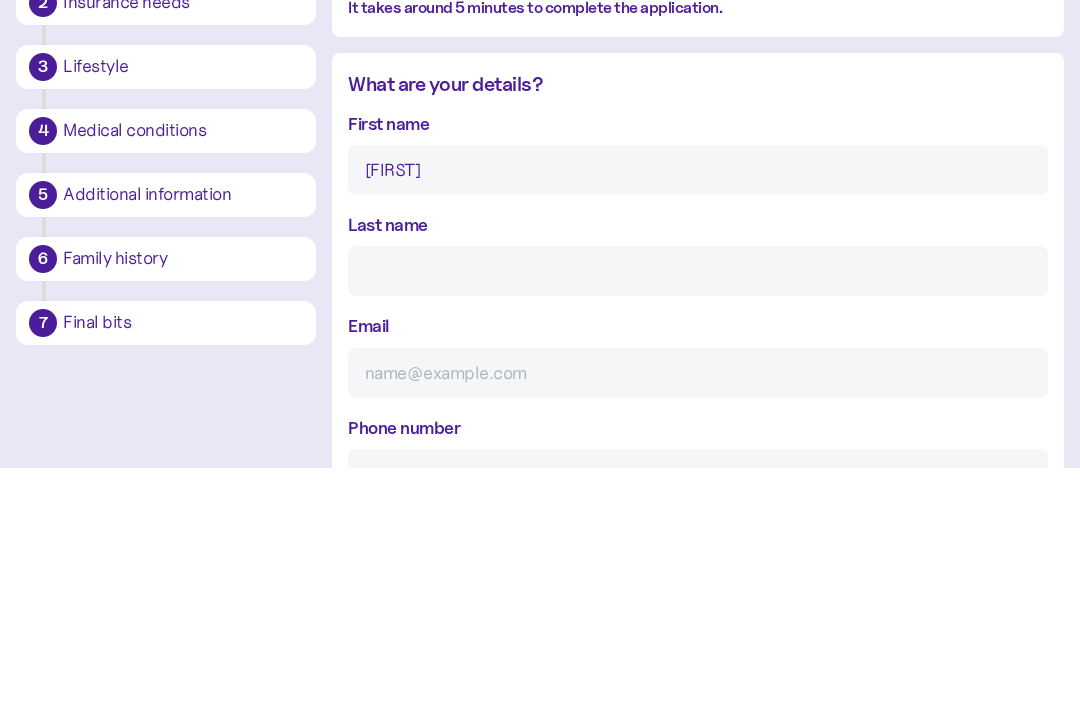 type on "[FIRST]" 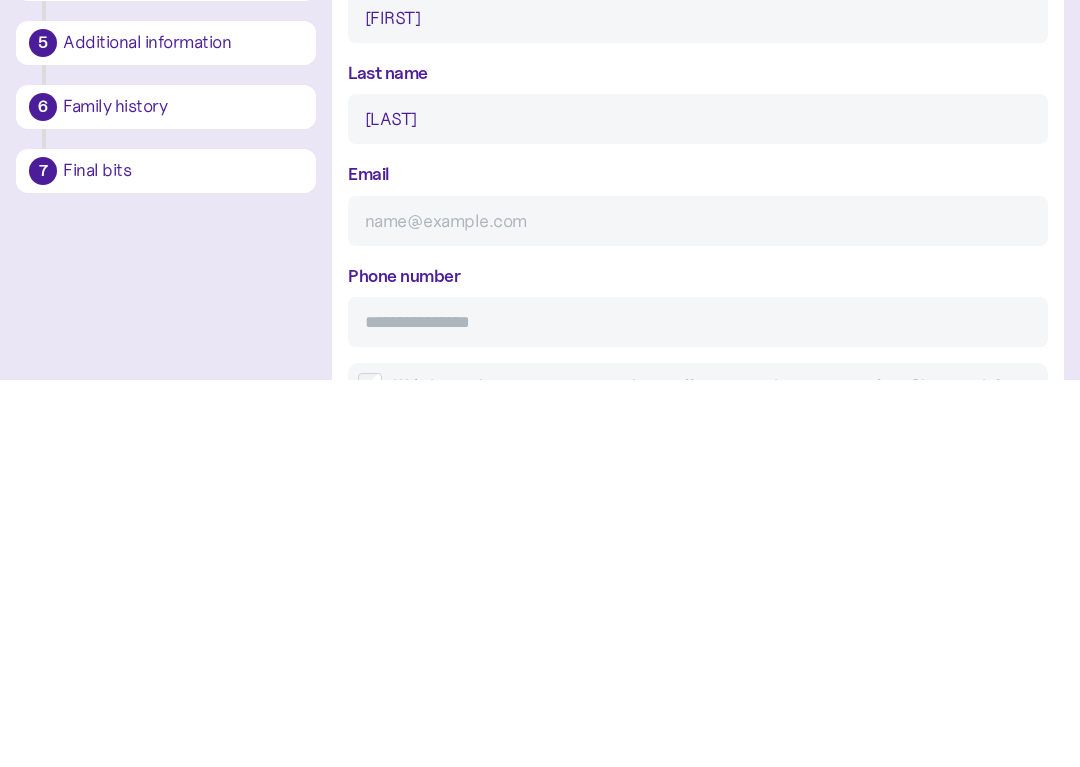 type on "[LAST]" 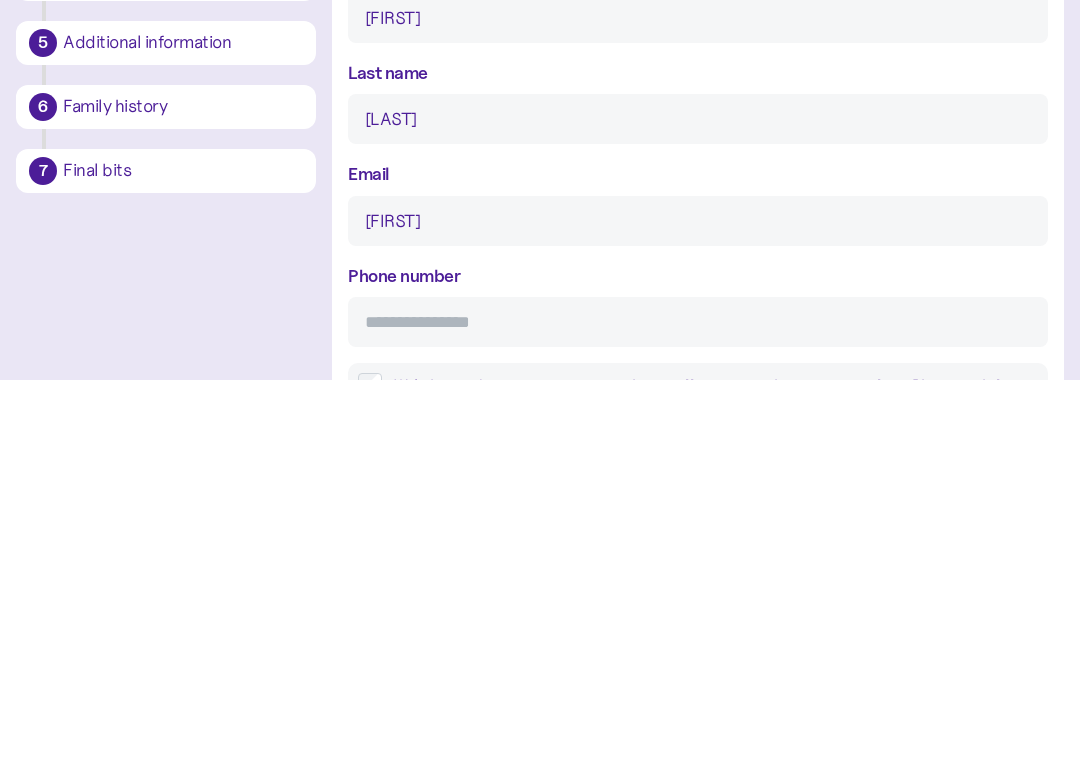 type on "[FIRST]" 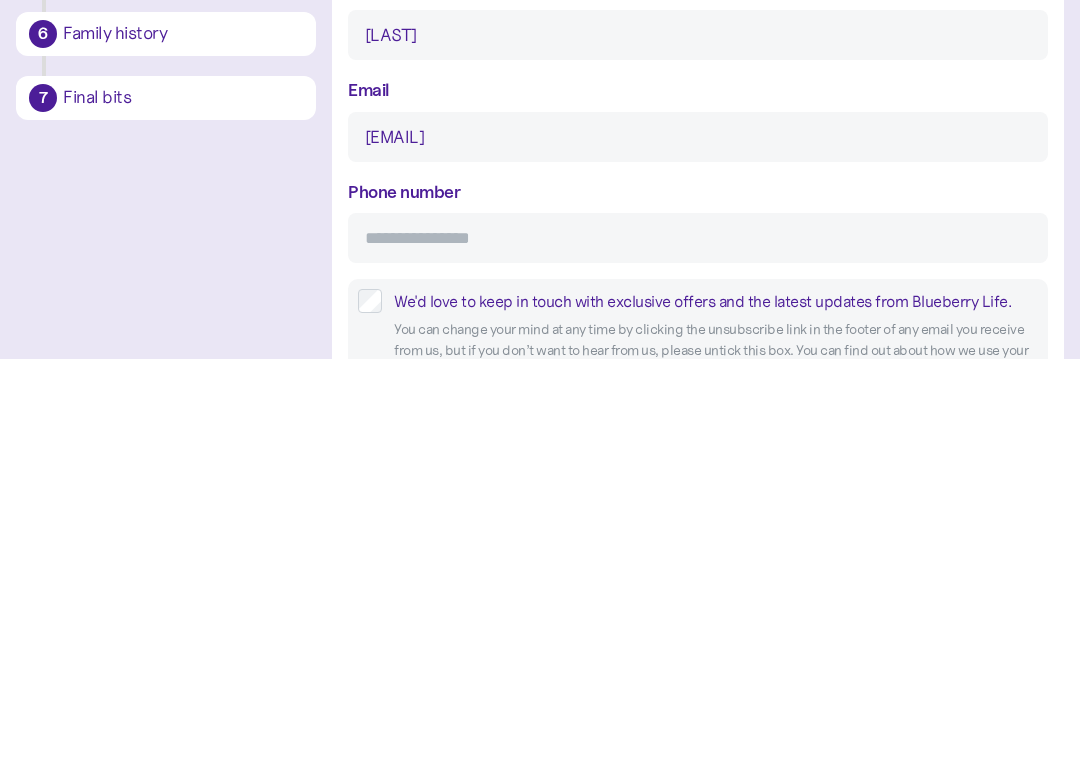 scroll, scrollTop: 103, scrollLeft: 0, axis: vertical 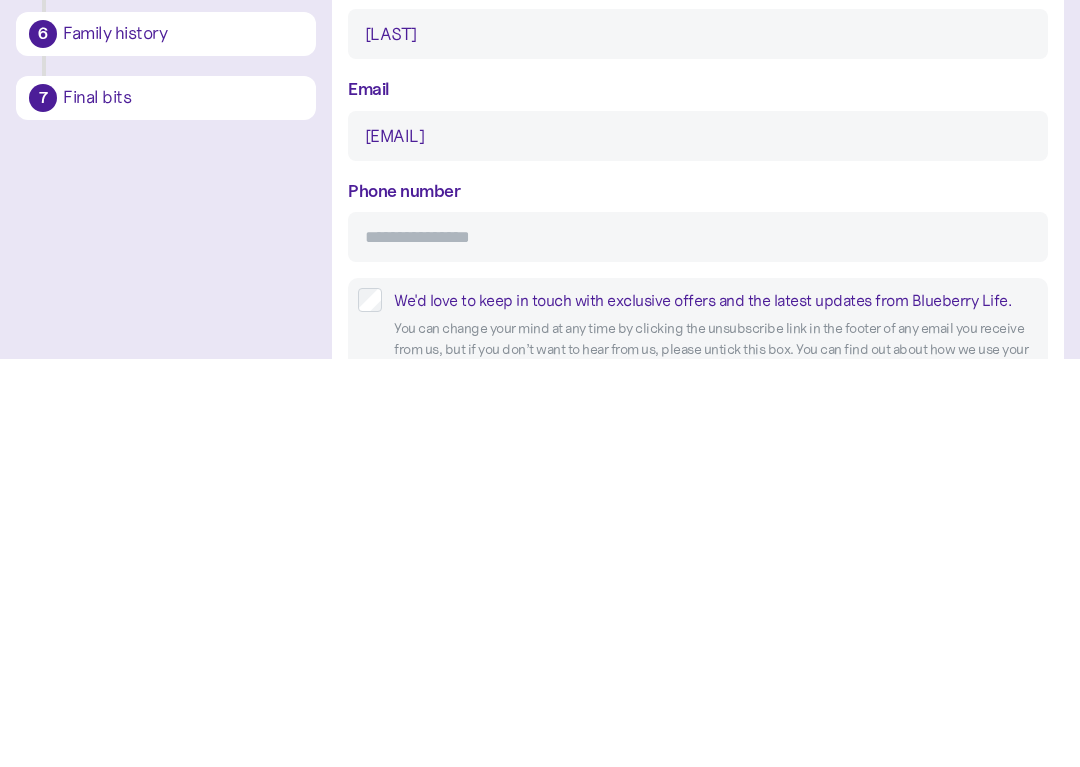type on "[EMAIL]" 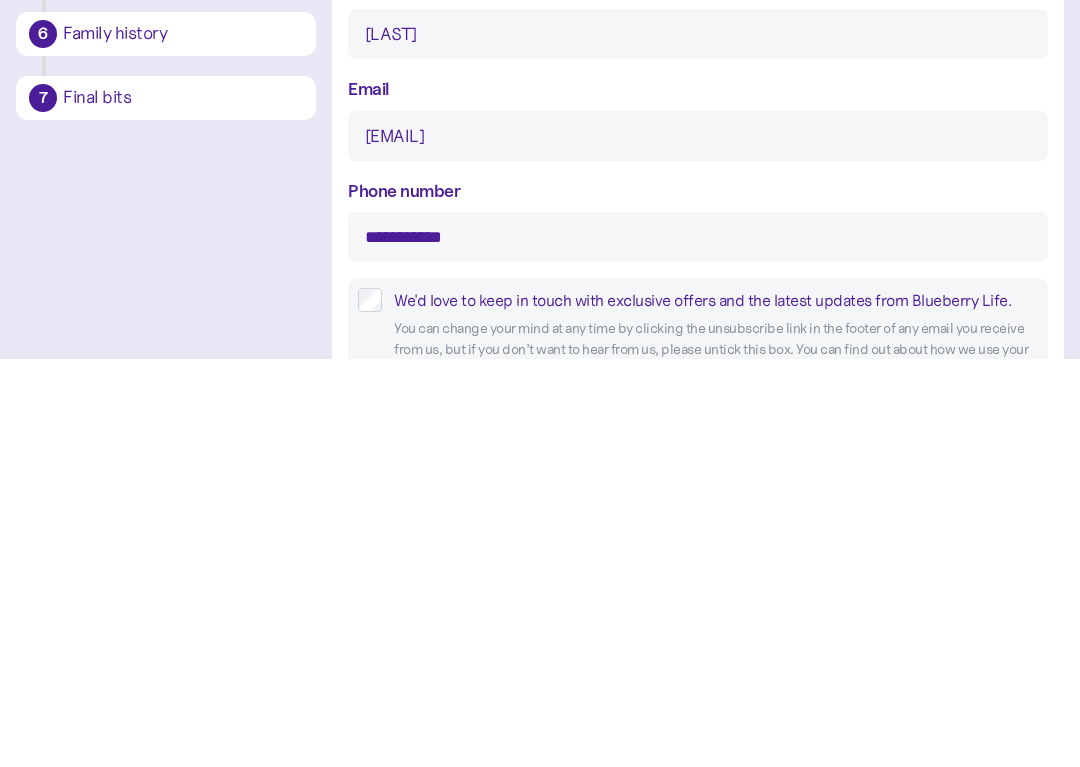 type on "**********" 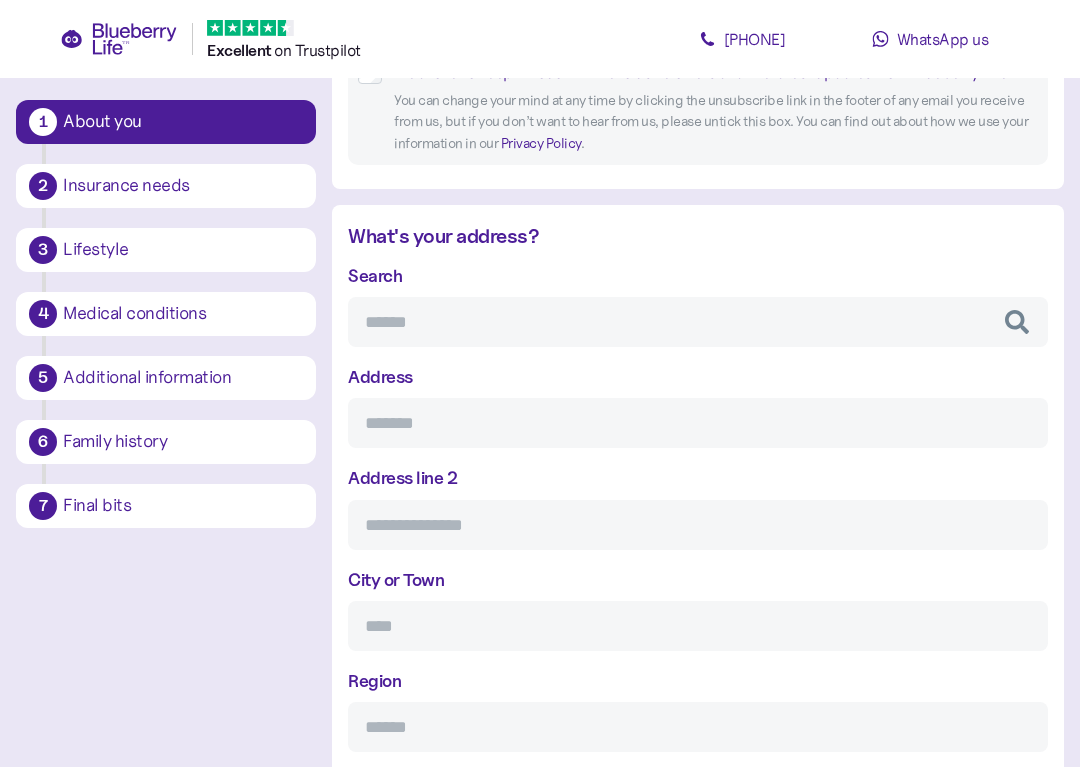 scroll, scrollTop: 761, scrollLeft: 0, axis: vertical 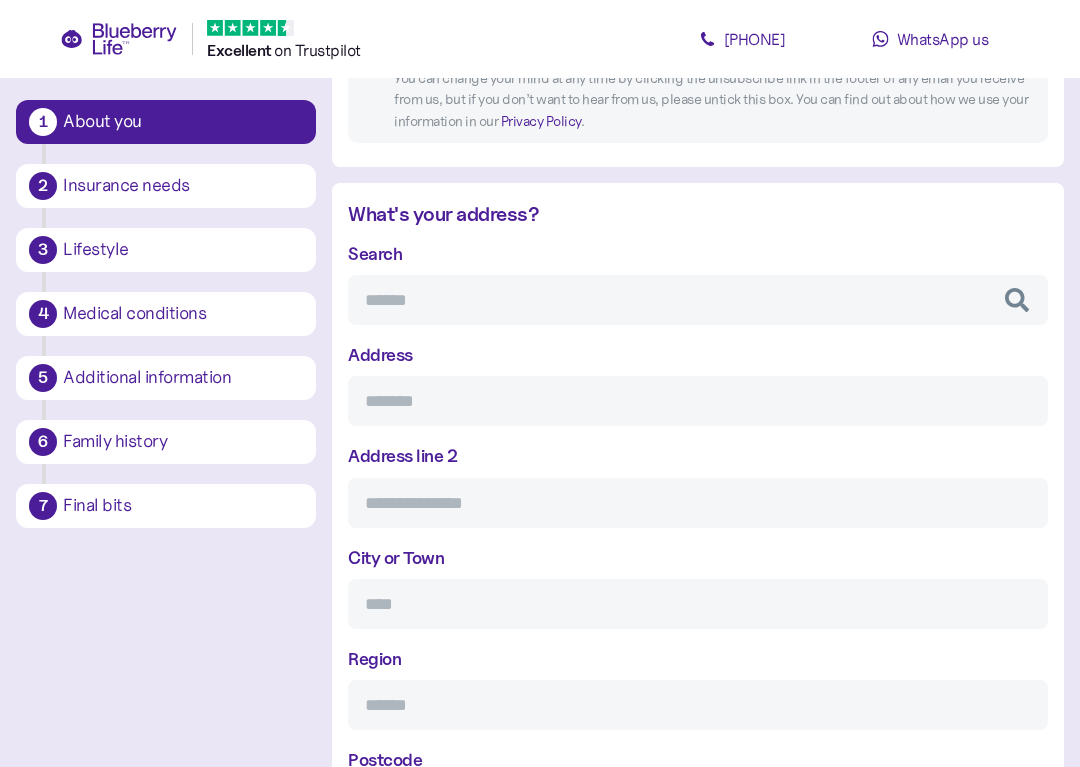 click on "Search" at bounding box center (698, 300) 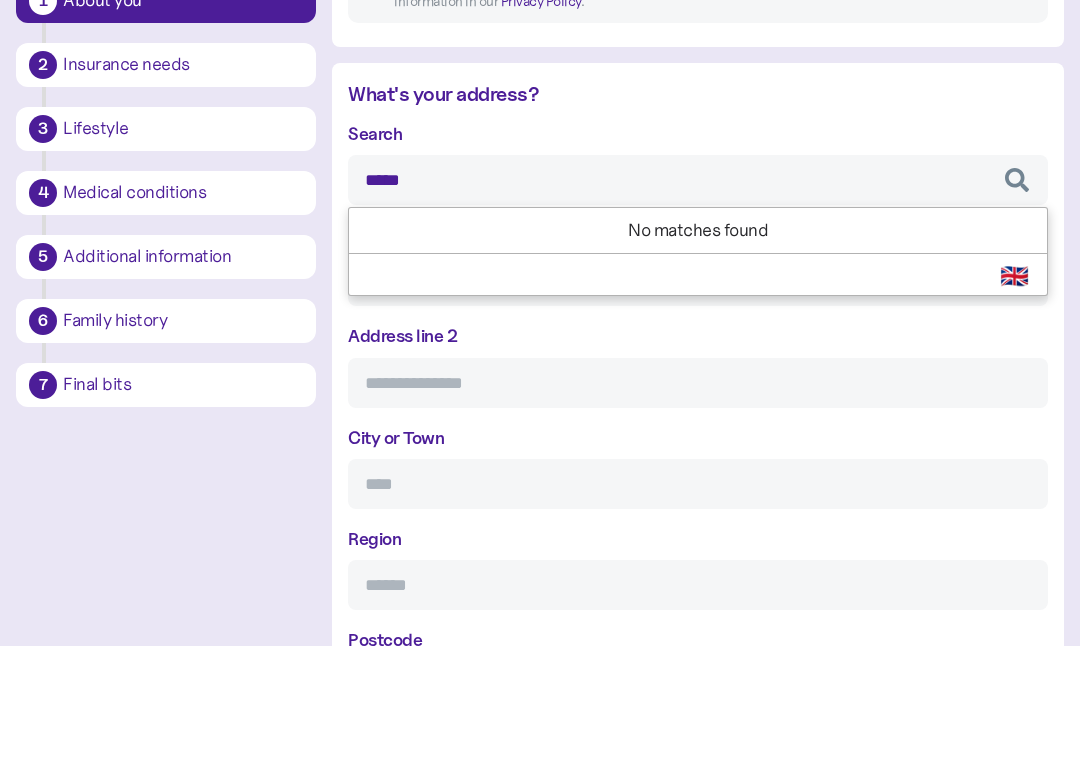 type on "******" 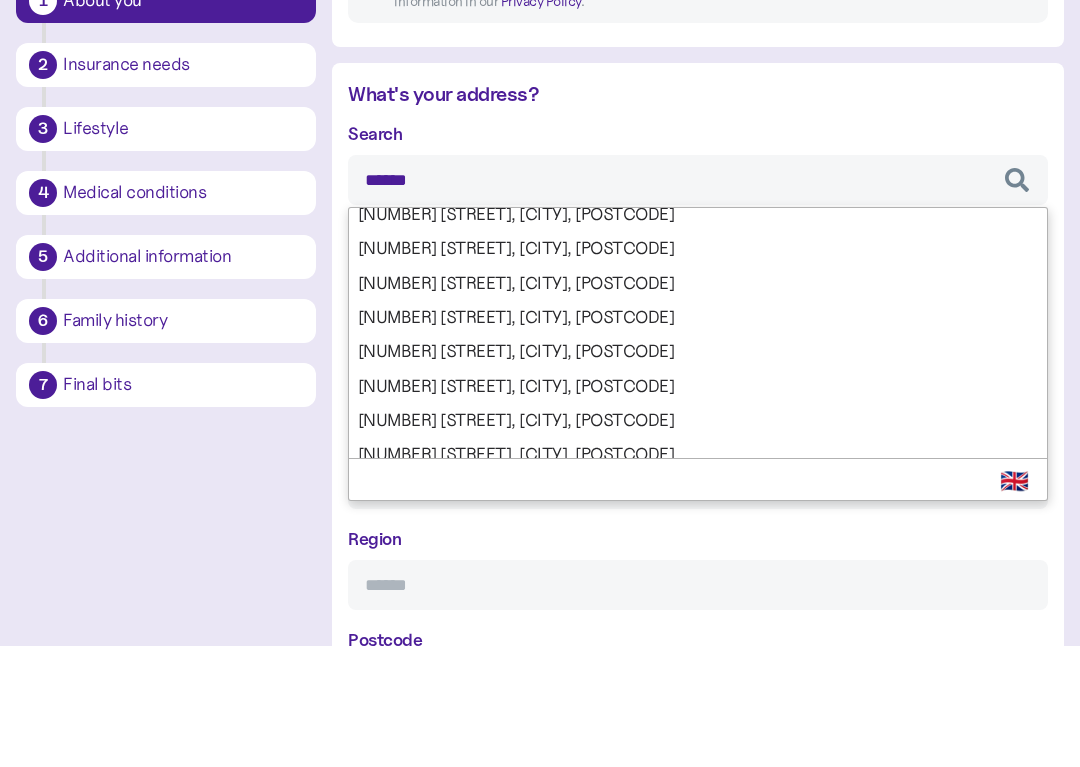 scroll, scrollTop: 1951, scrollLeft: 0, axis: vertical 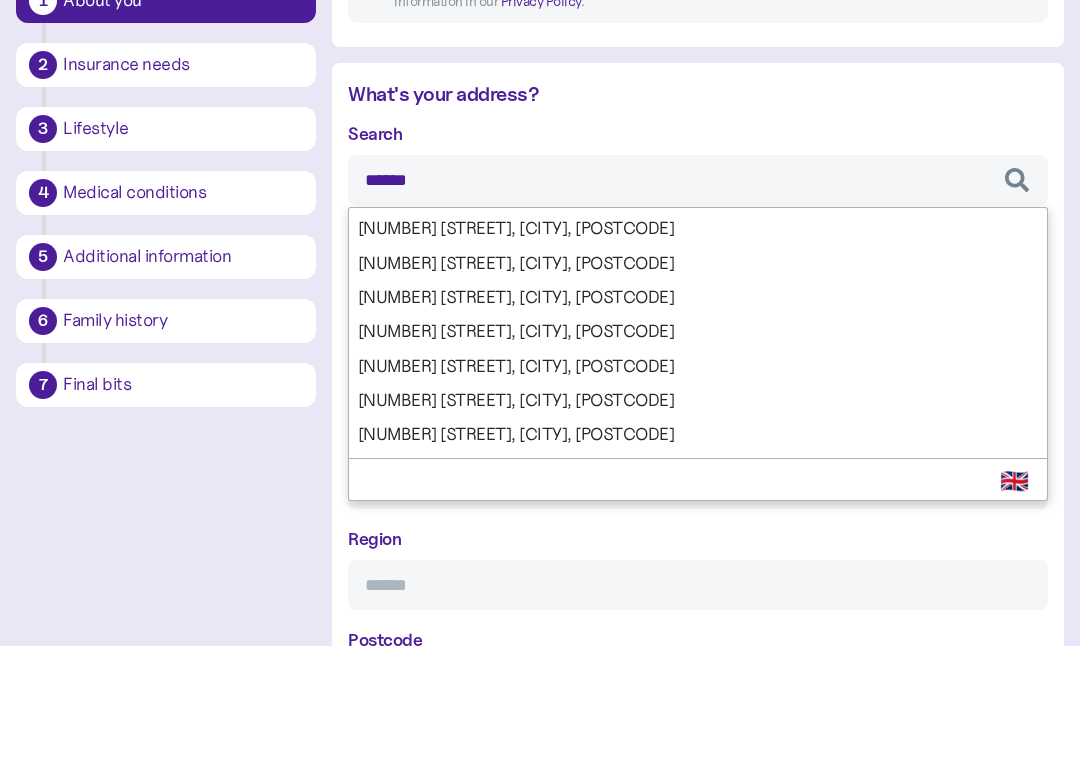 click on "Search ****** [NUMBER] [STREET], [CITY], [POSTCODE] [NUMBER] [STREET], [CITY], [POSTCODE] [NUMBER] [STREET], [CITY], [POSTCODE] [NUMBER] [STREET], [CITY], [POSTCODE] [NUMBER] [STREET], [CITY], [POSTCODE] [NUMBER] [STREET], [CITY], [POSTCODE] [NUMBER] [STREET], [CITY], [POSTCODE] [NUMBER] [STREET], [CITY], [POSTCODE] [NUMBER] [STREET], [CITY], [POSTCODE] [NUMBER] [STREET], [CITY], [POSTCODE] [NUMBER] [STREET], [CITY], [POSTCODE] [NUMBER] [STREET], [CITY], [POSTCODE] [NUMBER] [STREET], [CITY], [POSTCODE] [NUMBER] [STREET], [CITY], [POSTCODE] [NUMBER] [STREET], [CITY], [POSTCODE] [NUMBER] [STREET], [CITY], [POSTCODE] [NUMBER] [STREET], [CITY], [POSTCODE] [NUMBER] [STREET], [CITY], [POSTCODE] [NUMBER] [STREET], [CITY], [POSTCODE] [NUMBER] [STREET], [CITY], [POSTCODE] [NUMBER] [STREET], [CITY], [POSTCODE] [NUMBER] [STREET], [CITY], [POSTCODE] [NUMBER] [STREET], [CITY], [POSTCODE] [NUMBER] [STREET], [CITY], [POSTCODE] [NUMBER] [STREET], [CITY], [POSTCODE] [NUMBER] [STREET], [CITY], [POSTCODE] [NUMBER] [STREET], [CITY], [POSTCODE] [NUMBER] [STREET], [CITY], [POSTCODE] [NUMBER] [STREET], [CITY], [POSTCODE] [NUMBER] [STREET], [CITY], [POSTCODE] [NUMBER] [STREET], [CITY], [POSTCODE]" at bounding box center (698, 537) 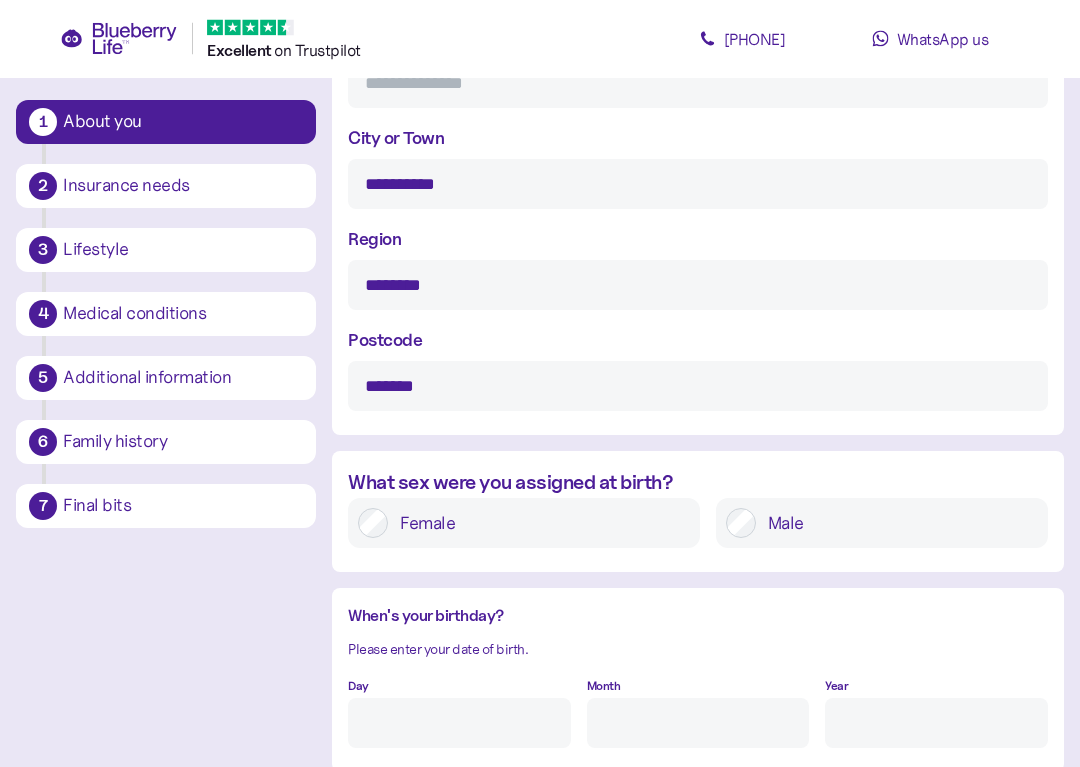 scroll, scrollTop: 1195, scrollLeft: 0, axis: vertical 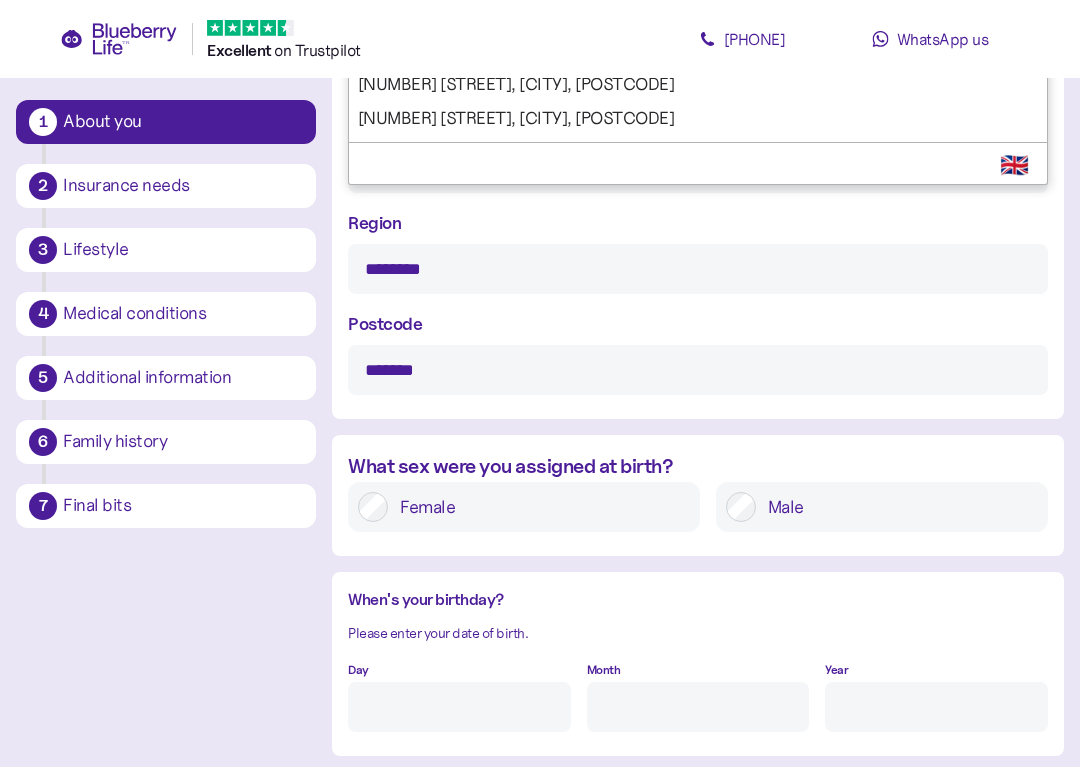 type on "******" 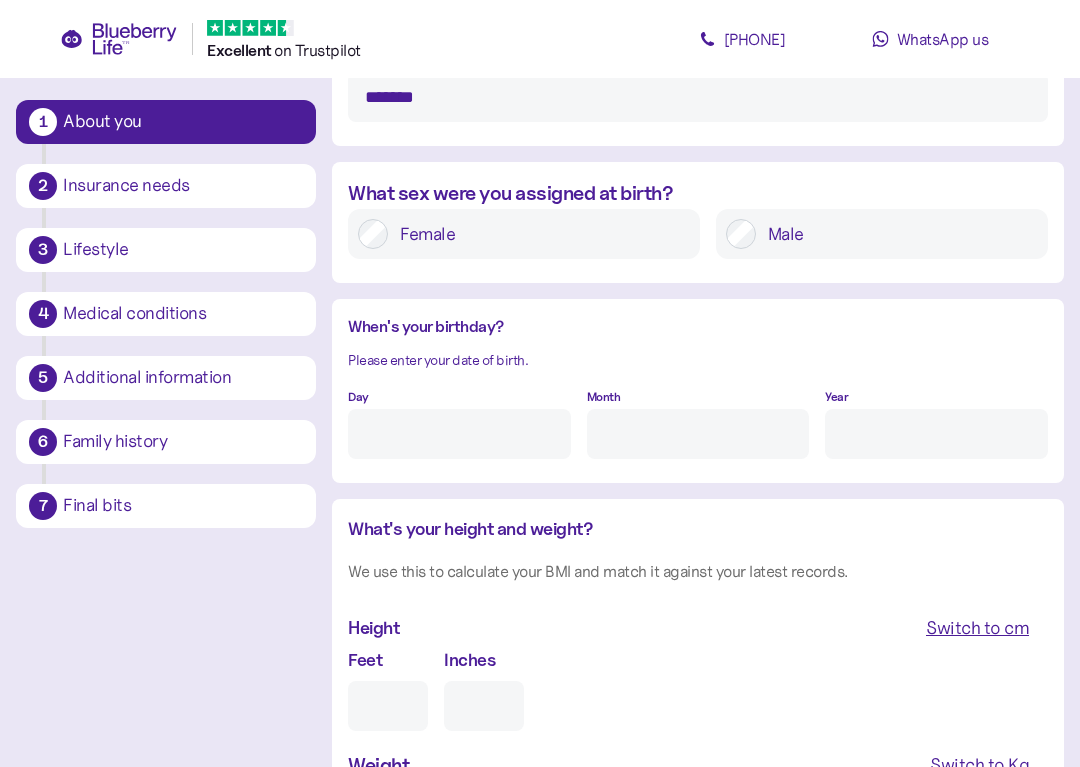 scroll, scrollTop: 1479, scrollLeft: 0, axis: vertical 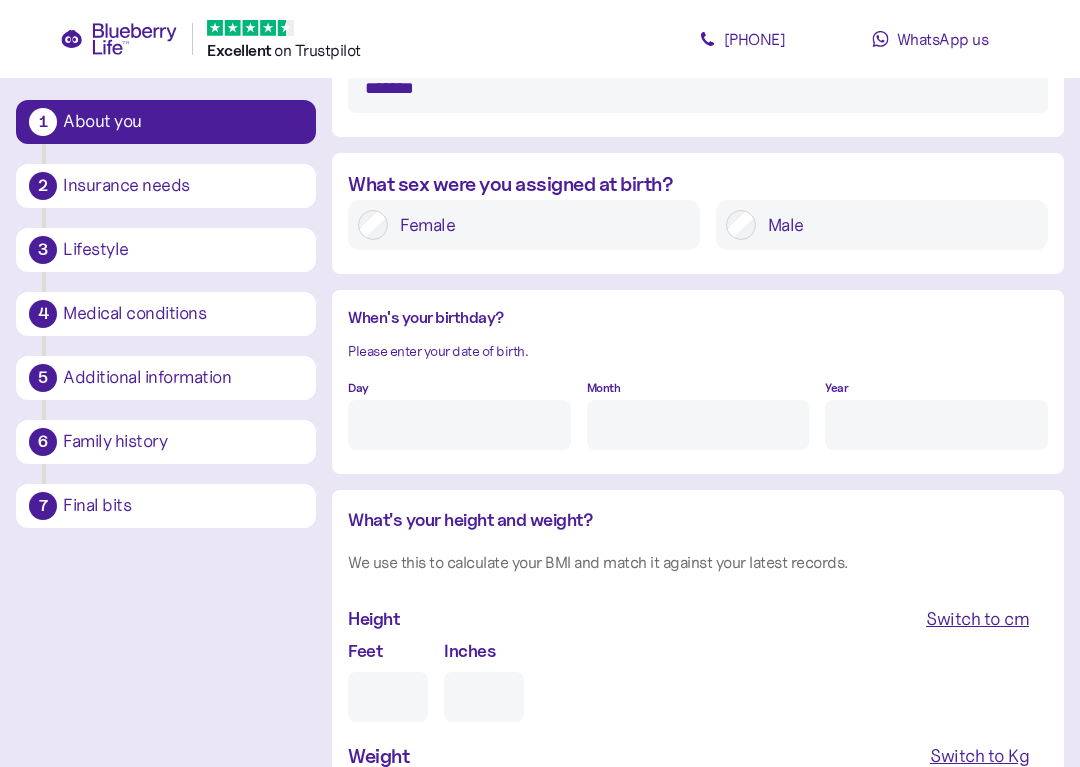 click on "Day" at bounding box center [459, 425] 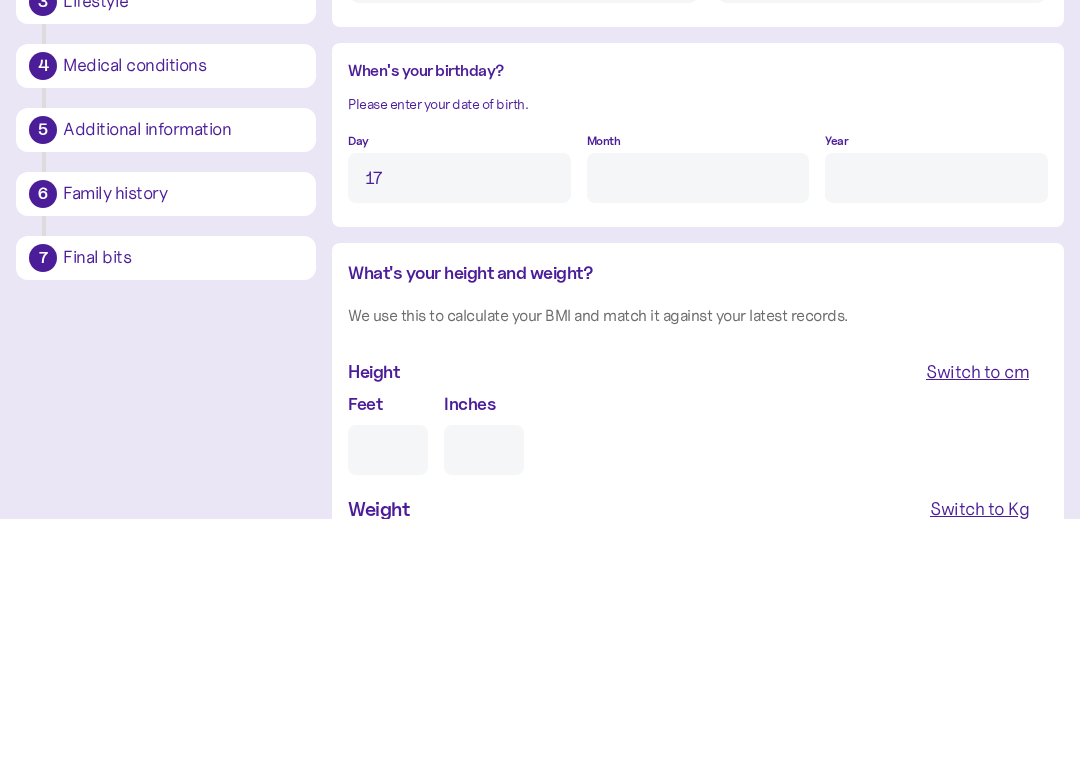 type on "17" 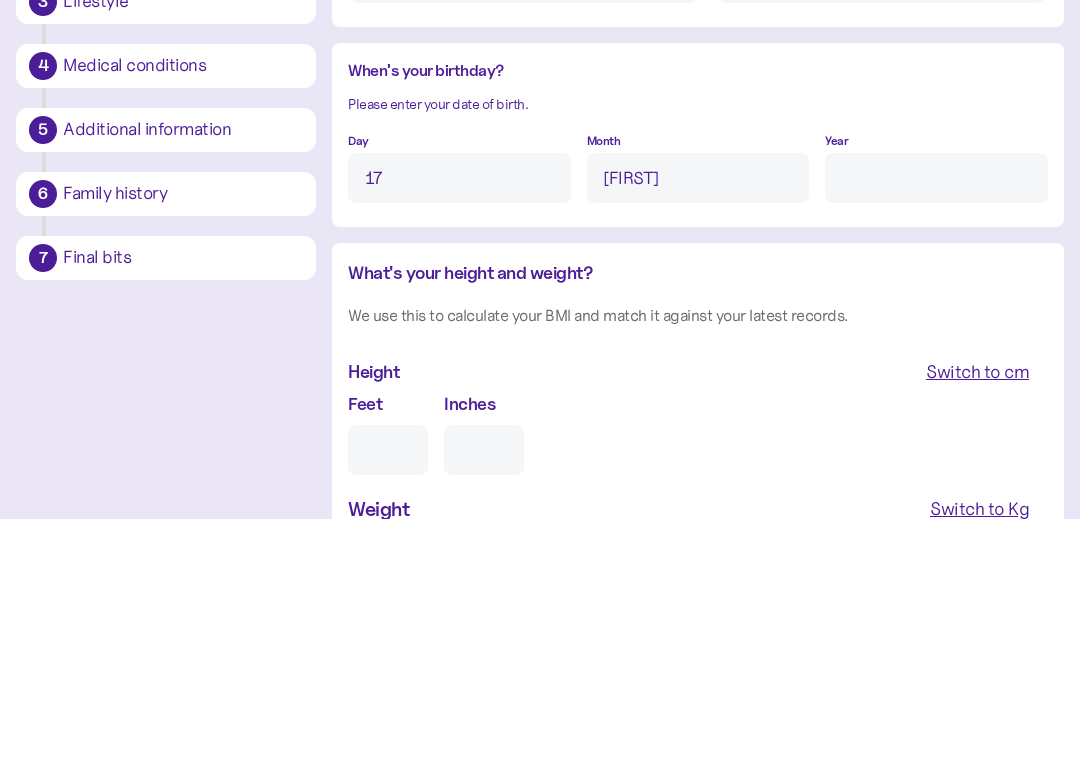 type on "[FIRST]" 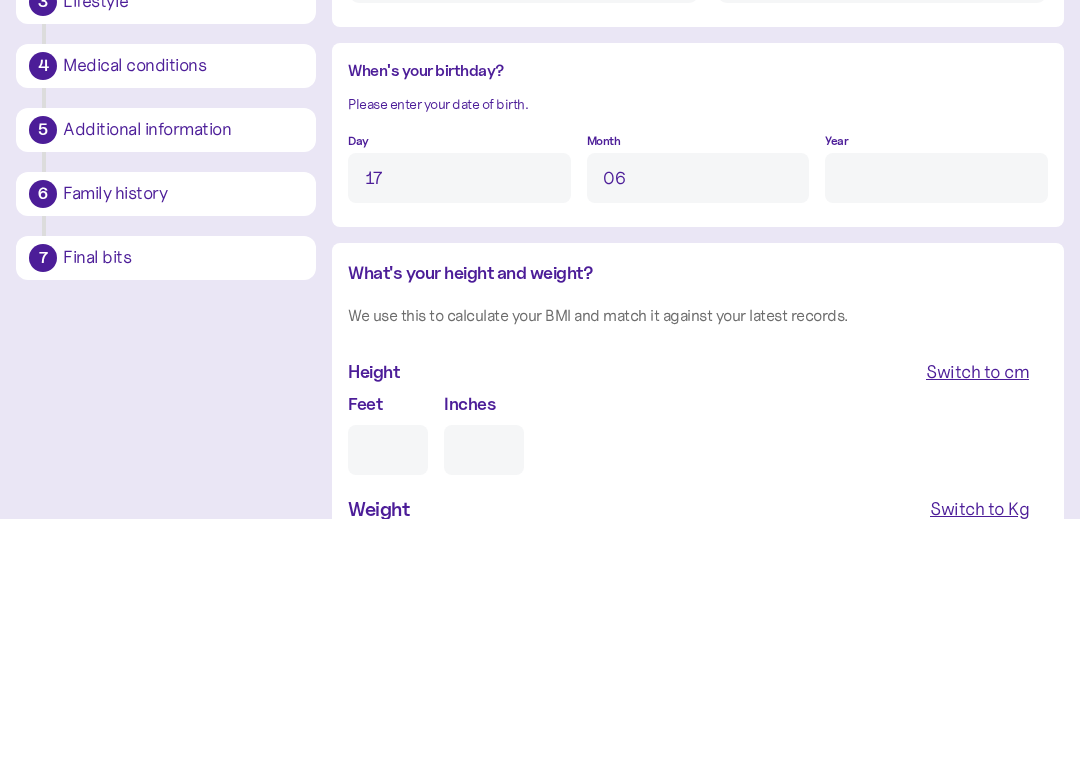 click on "Year" at bounding box center (936, 426) 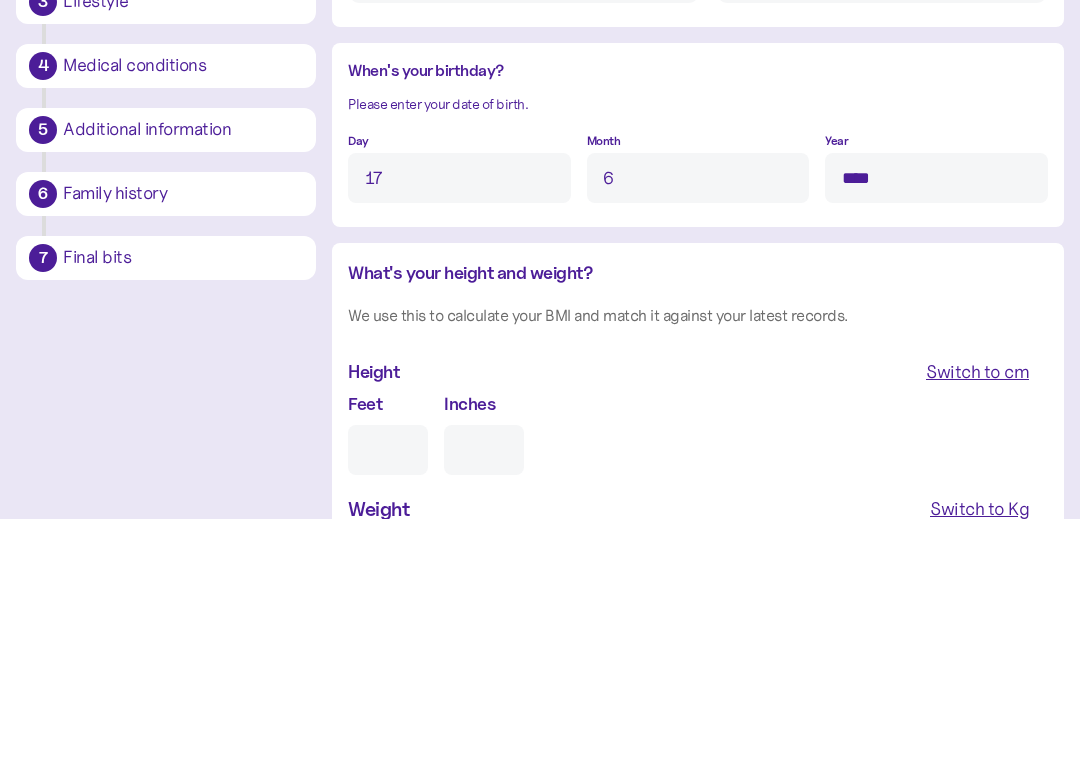 scroll, scrollTop: 1727, scrollLeft: 0, axis: vertical 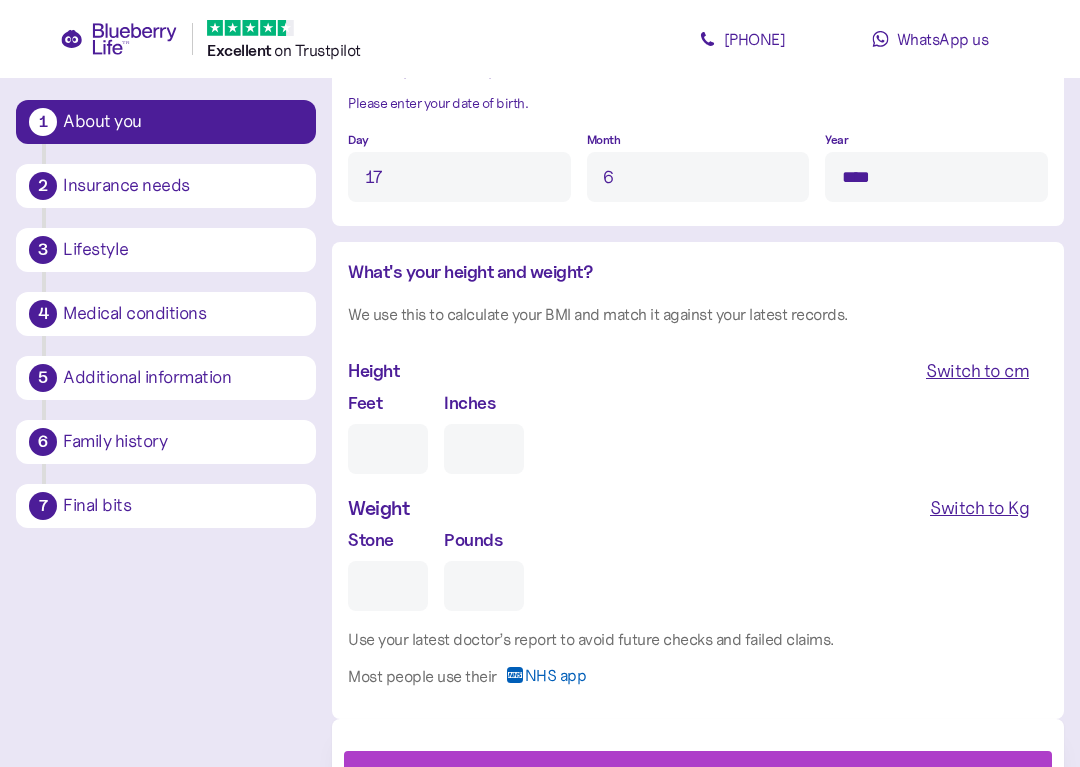 type on "****" 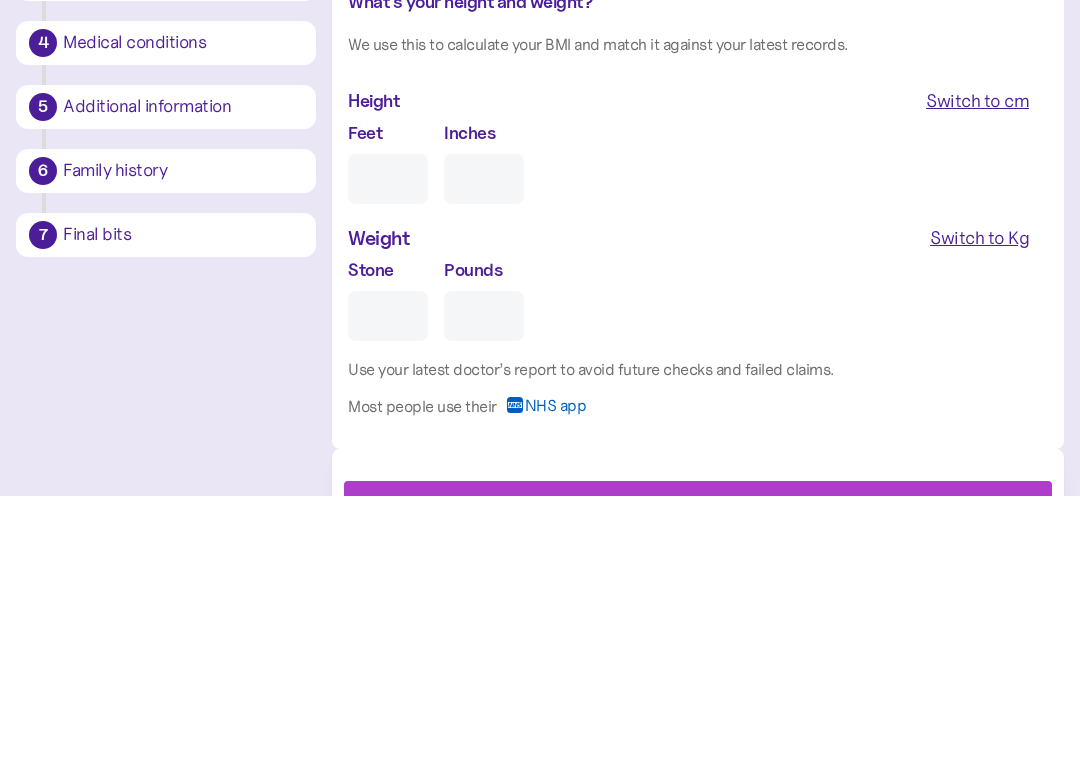 type on "5" 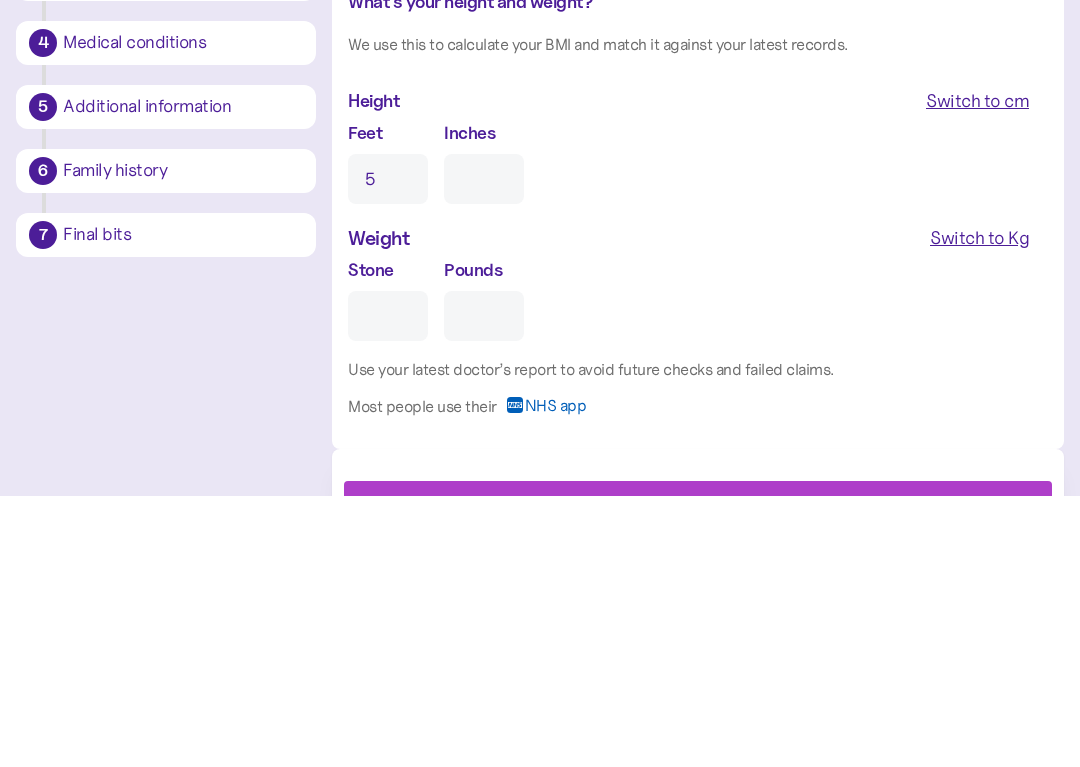 type on "0" 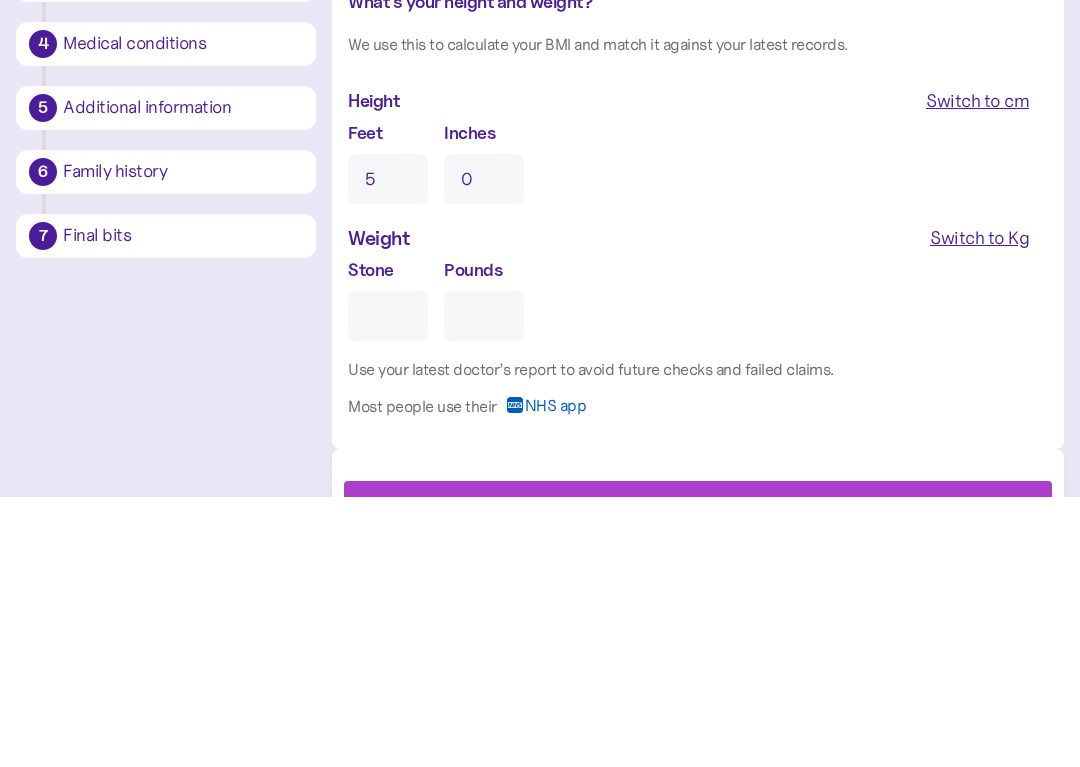 type on "5" 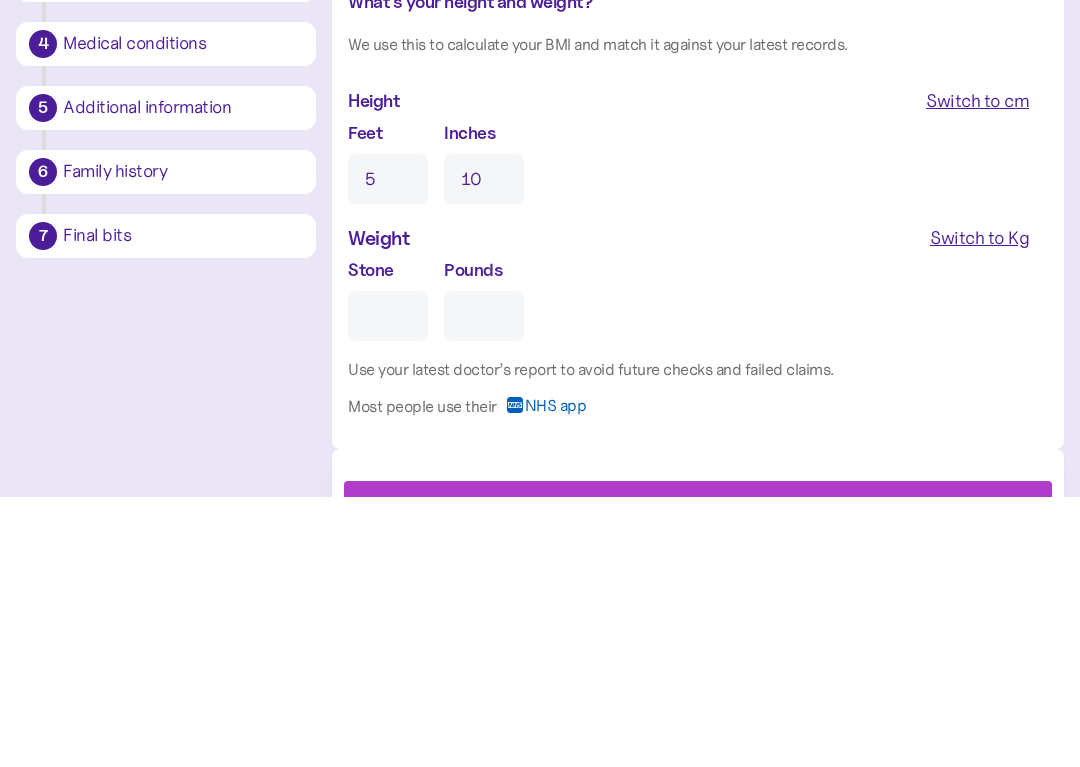 type on "10" 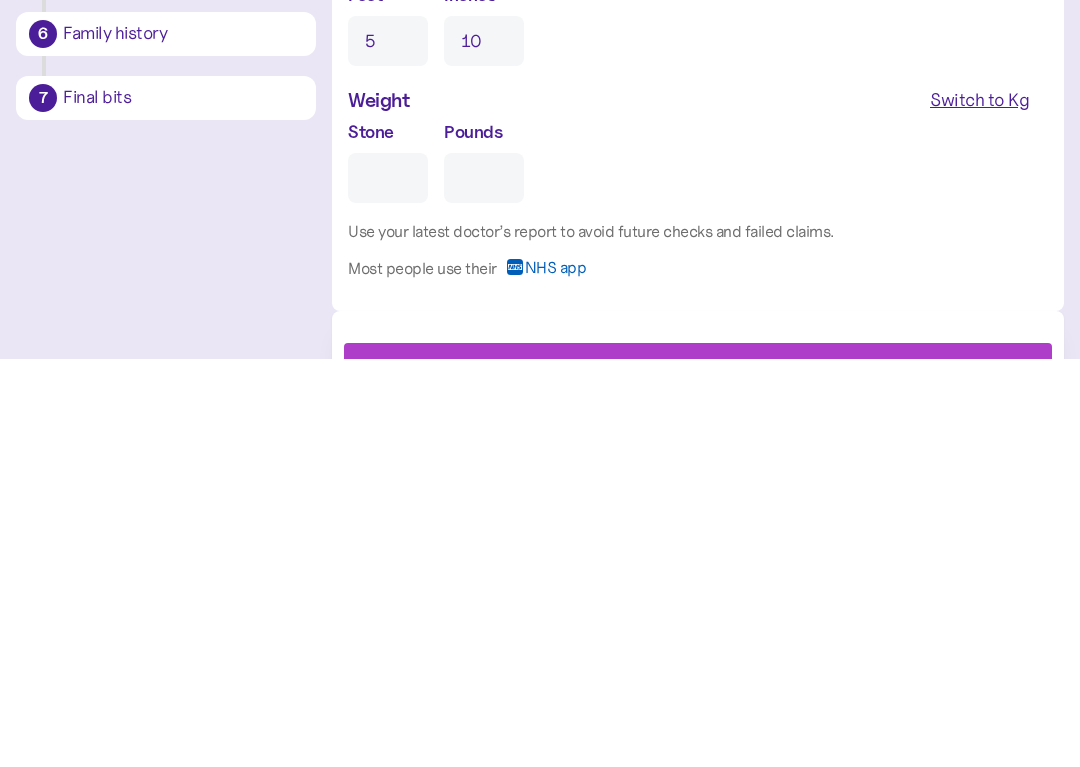 type on "1" 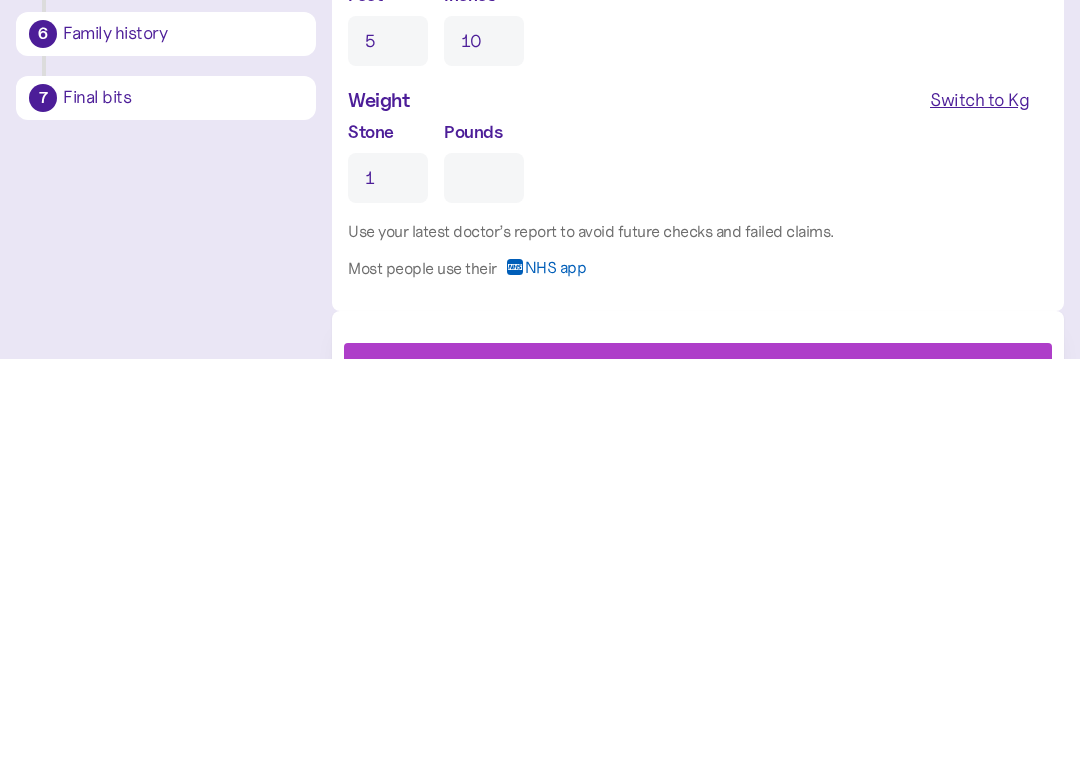 type on "0" 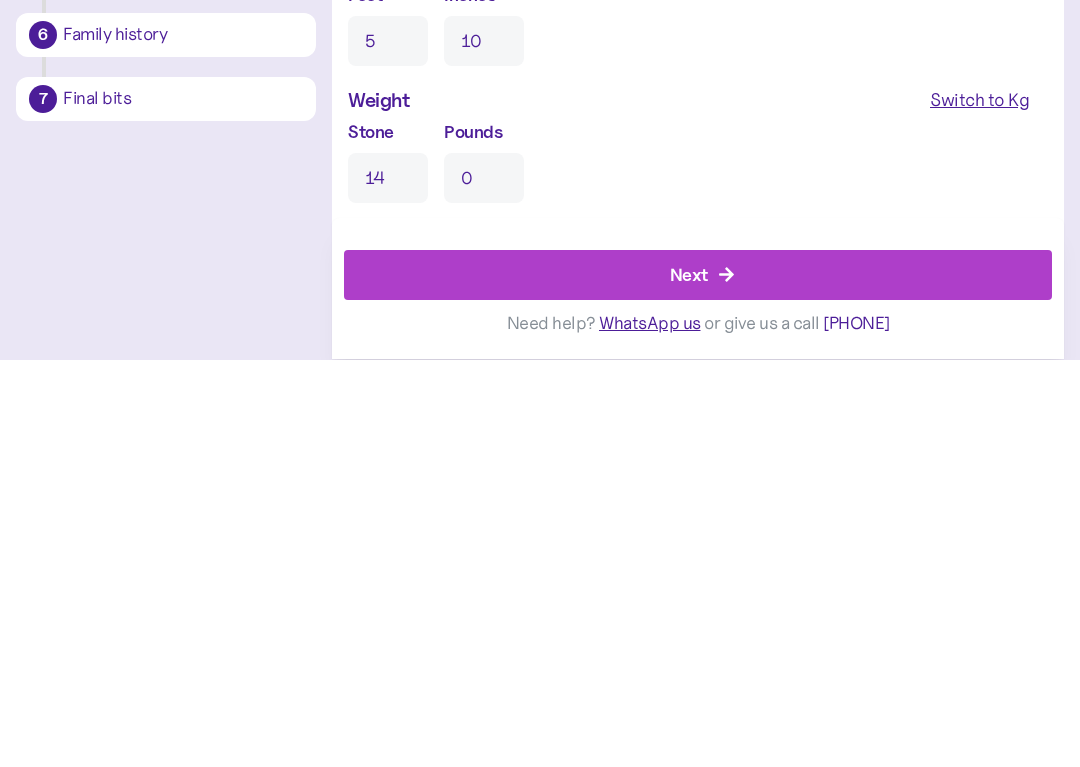 type on "14" 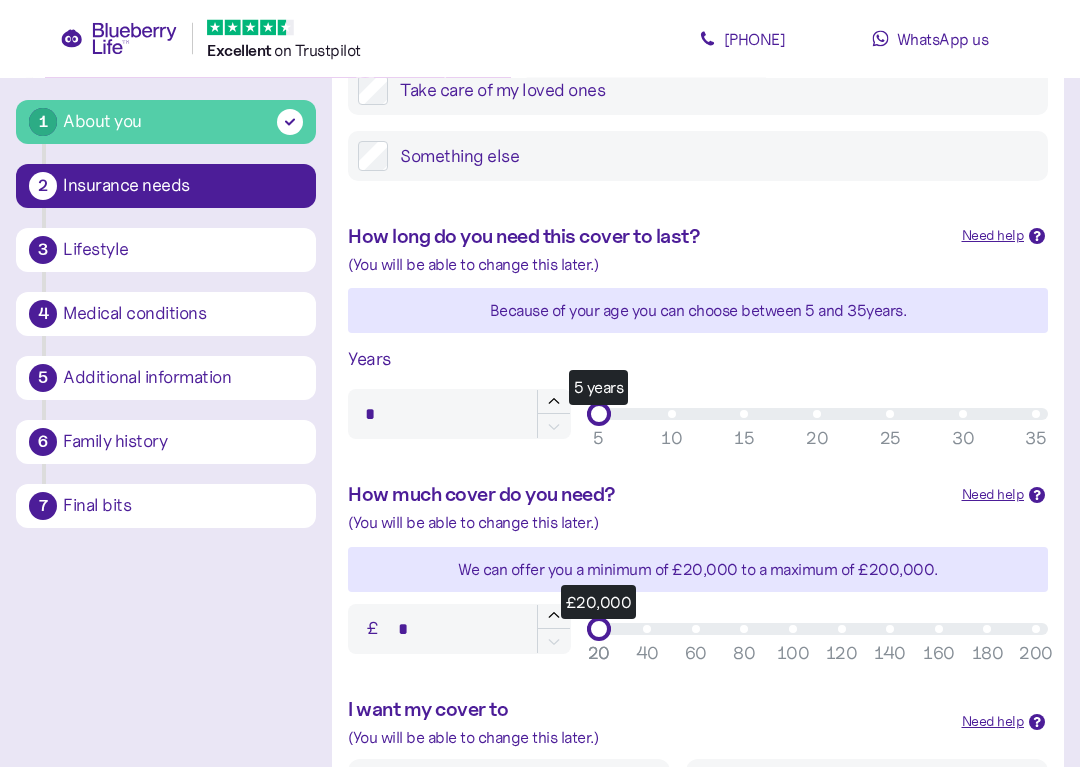 scroll, scrollTop: 452, scrollLeft: 0, axis: vertical 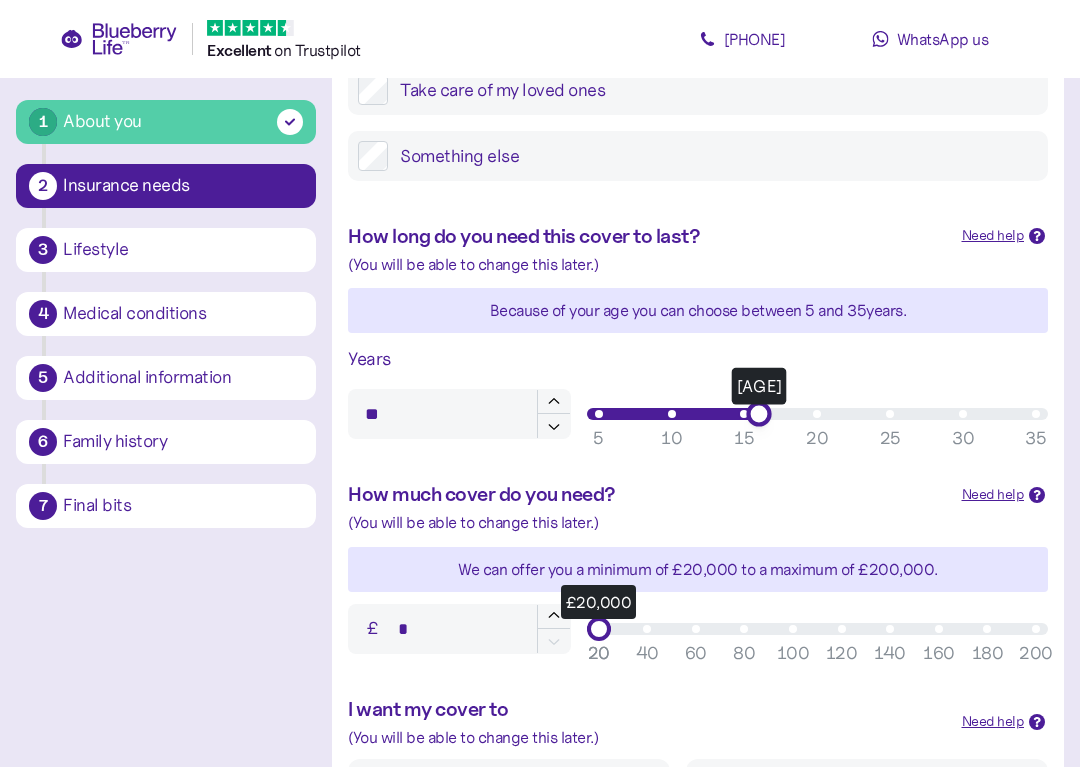 type on "**" 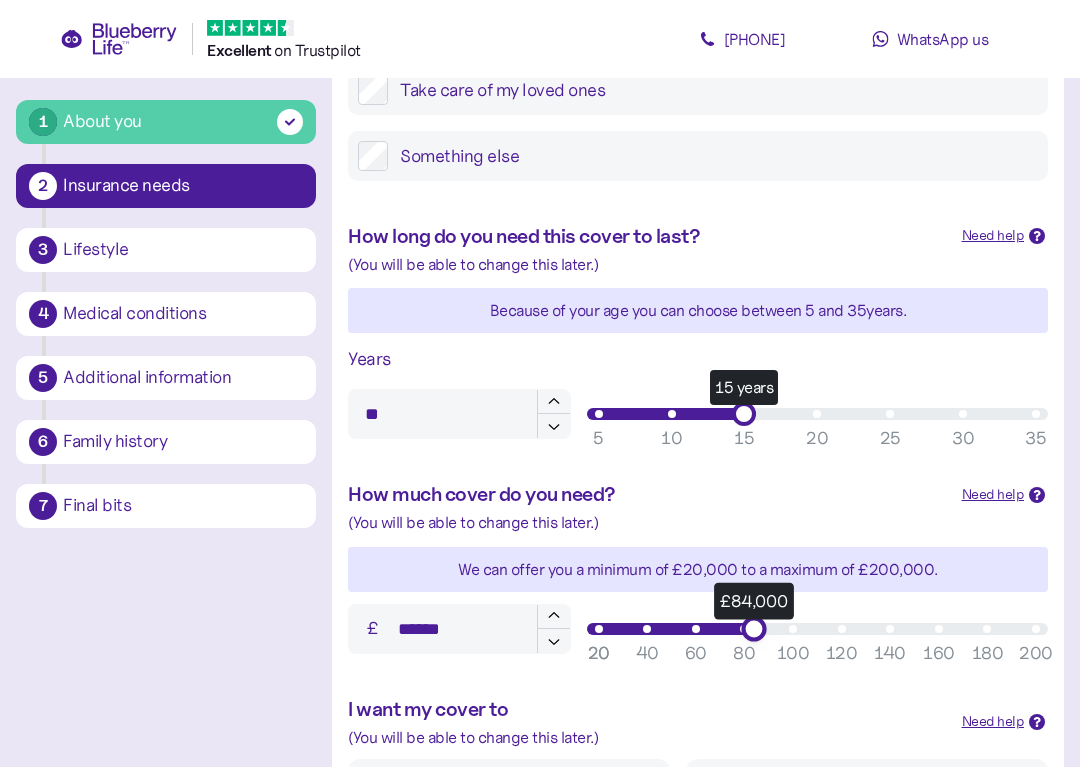 type on "******" 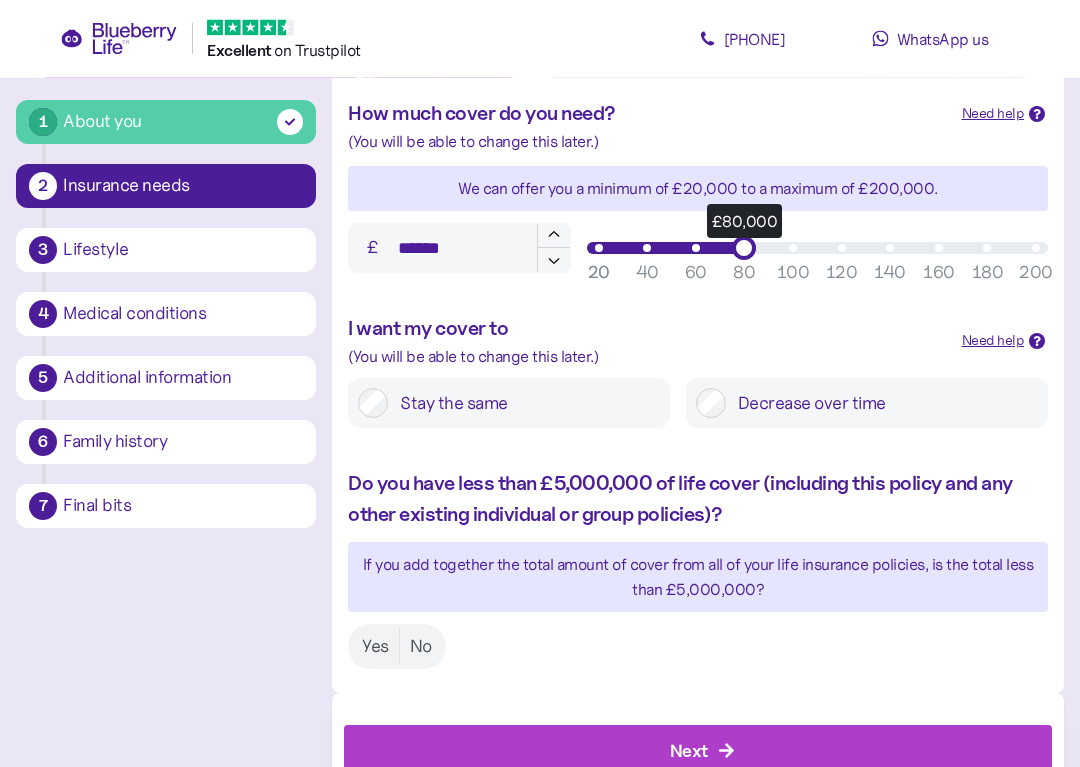 scroll, scrollTop: 833, scrollLeft: 0, axis: vertical 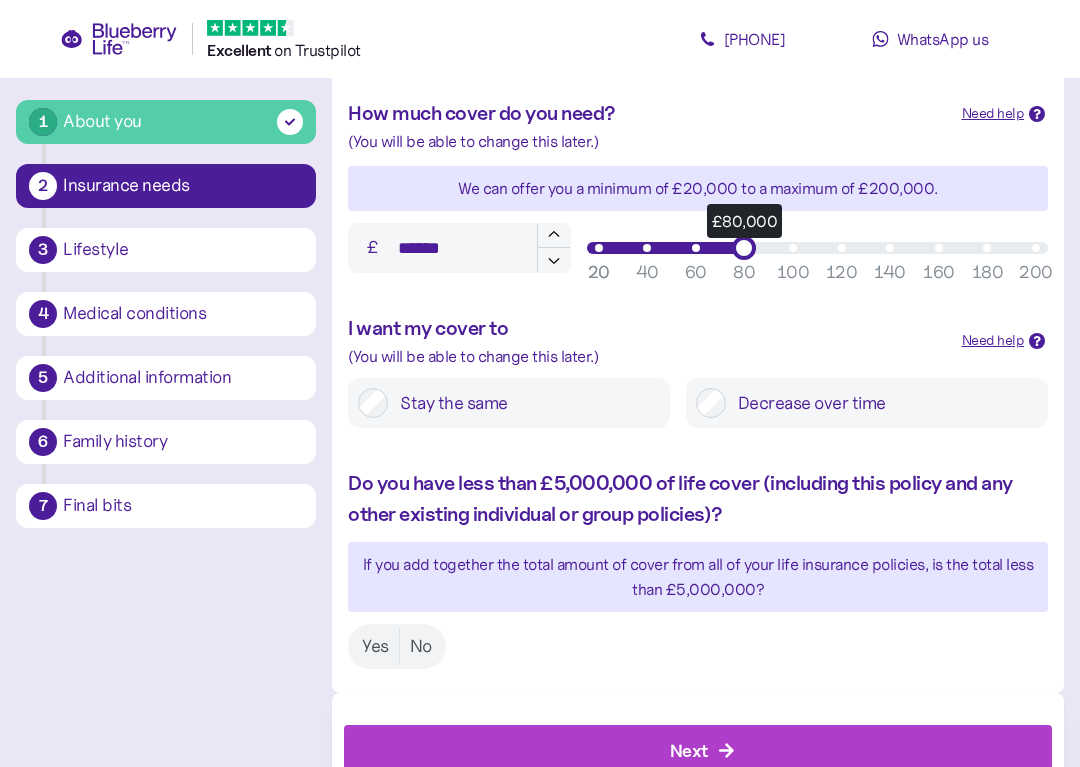 click on "Next Need help?   WhatsApp us   or give us a call   [PHONE]" at bounding box center [698, 763] 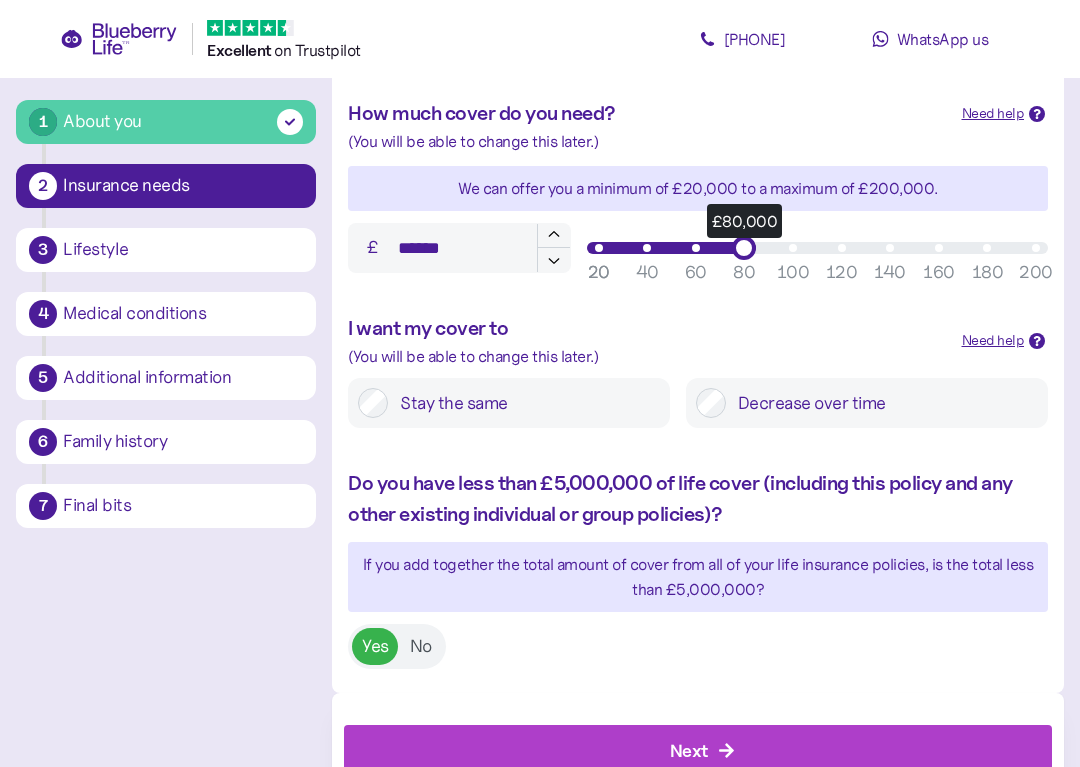 click on "Do you have less than £5,000,000 of life cover (including this policy and any other existing individual or group policies)? If you add together the total amount of cover from all of your life insurance policies, is the total less than £5,000,000? Yes No" at bounding box center [698, 568] 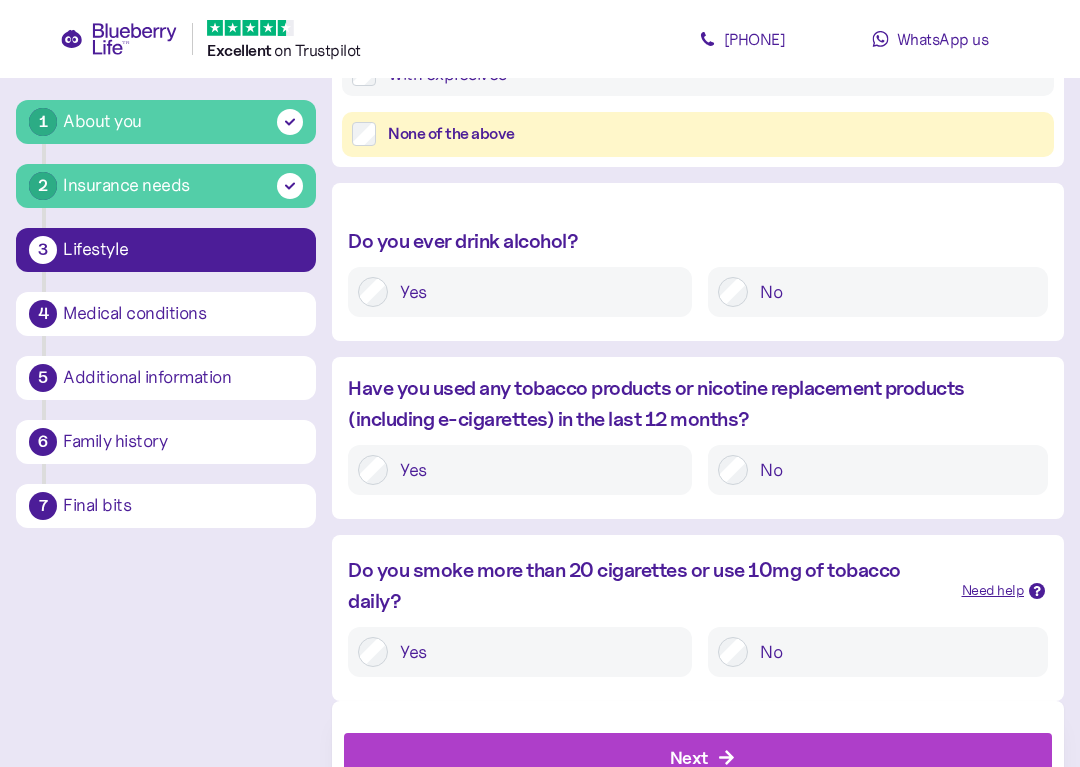 scroll, scrollTop: 930, scrollLeft: 0, axis: vertical 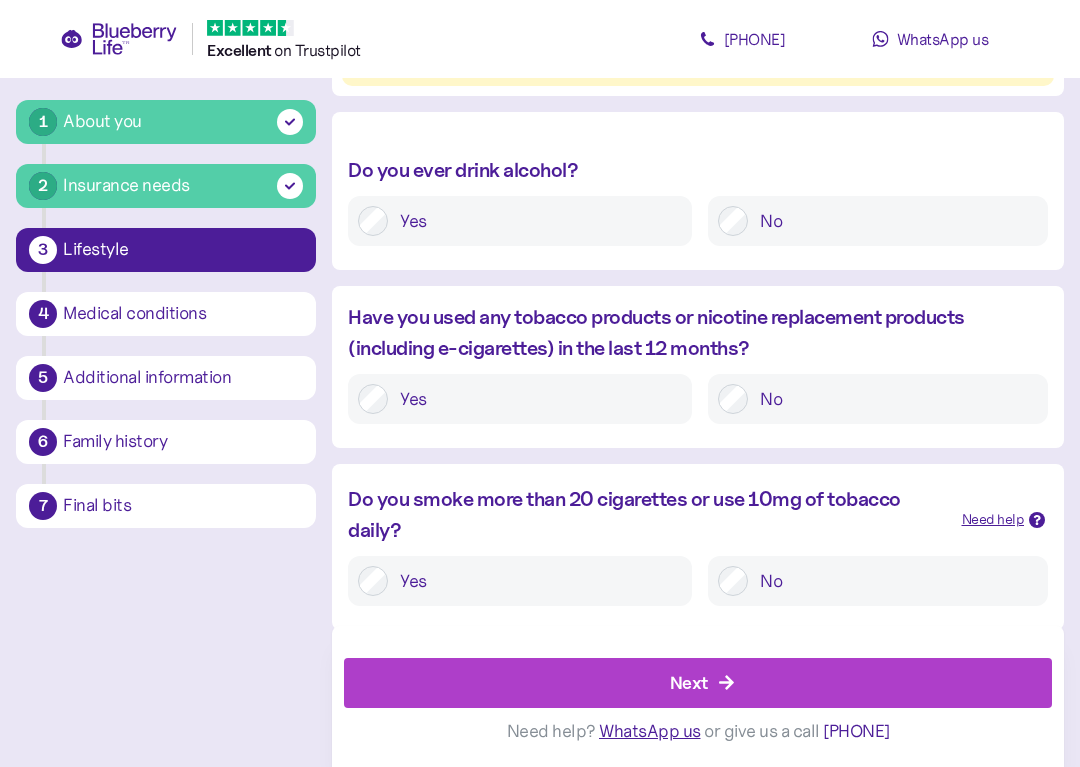 click on "Next" at bounding box center (702, 683) 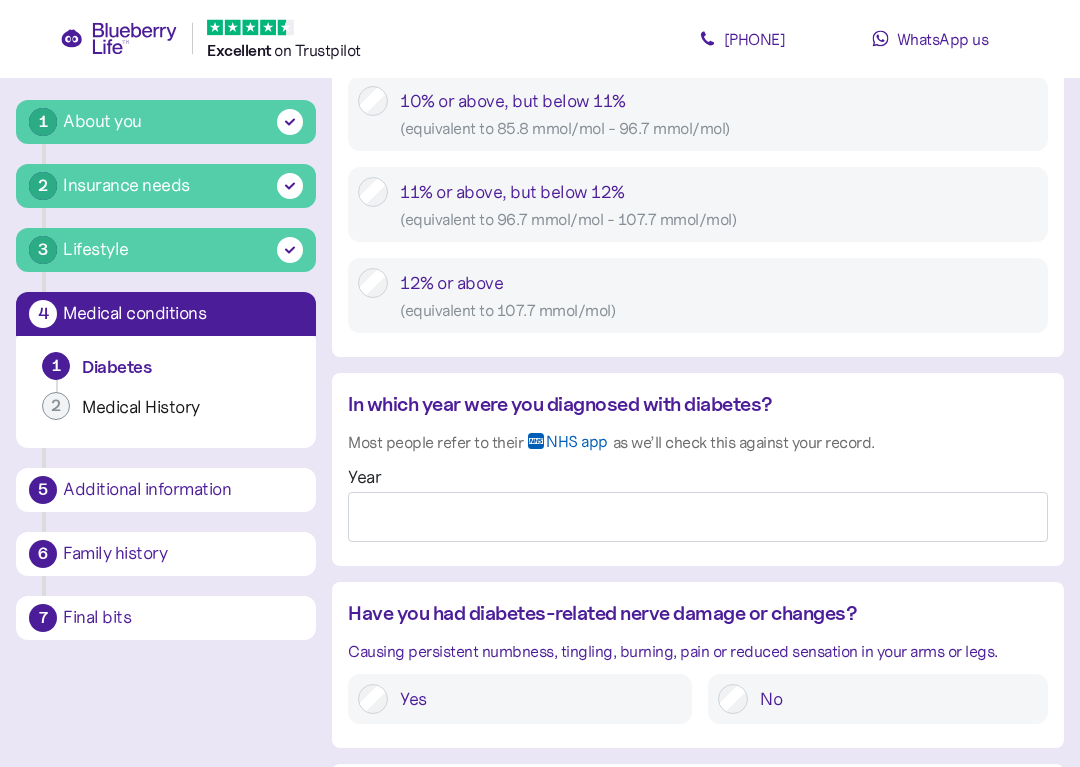 scroll, scrollTop: 1394, scrollLeft: 0, axis: vertical 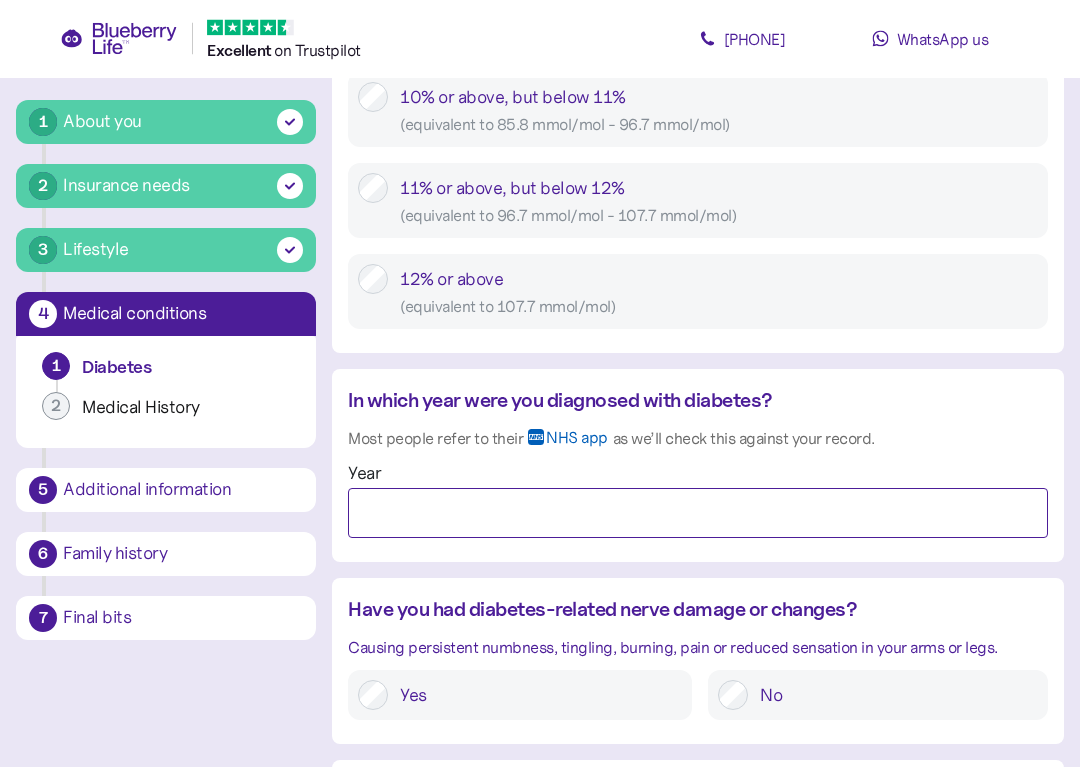 click on "Year" at bounding box center [698, 514] 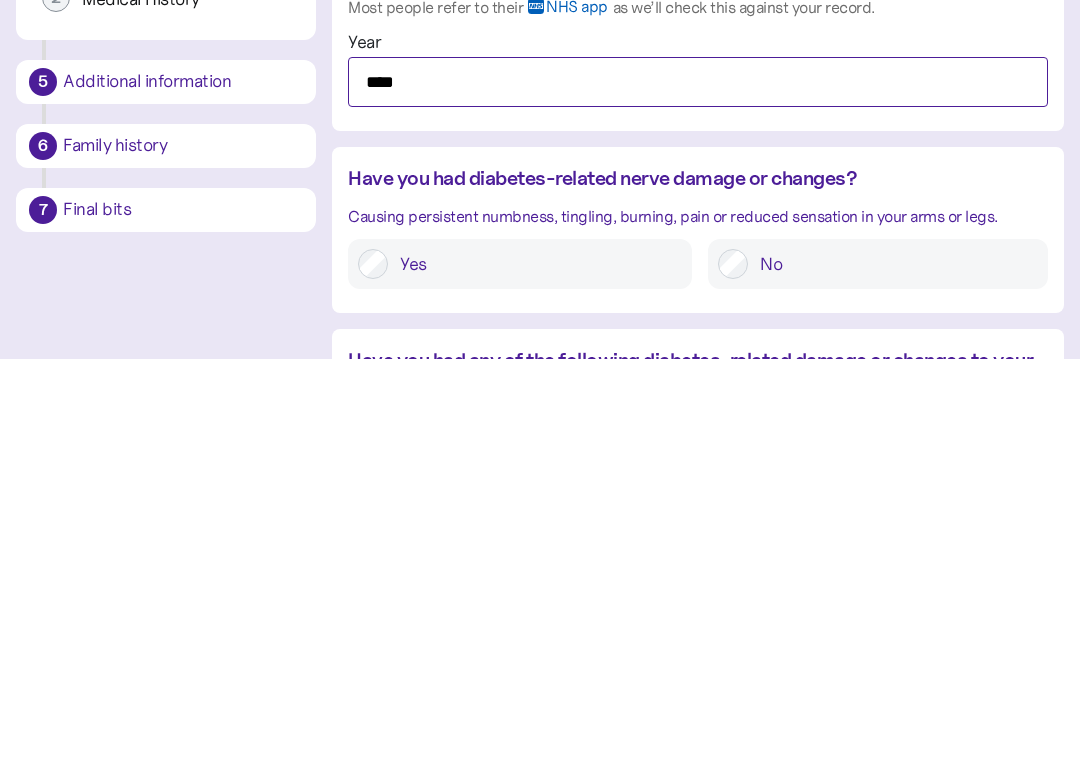 scroll, scrollTop: 1420, scrollLeft: 0, axis: vertical 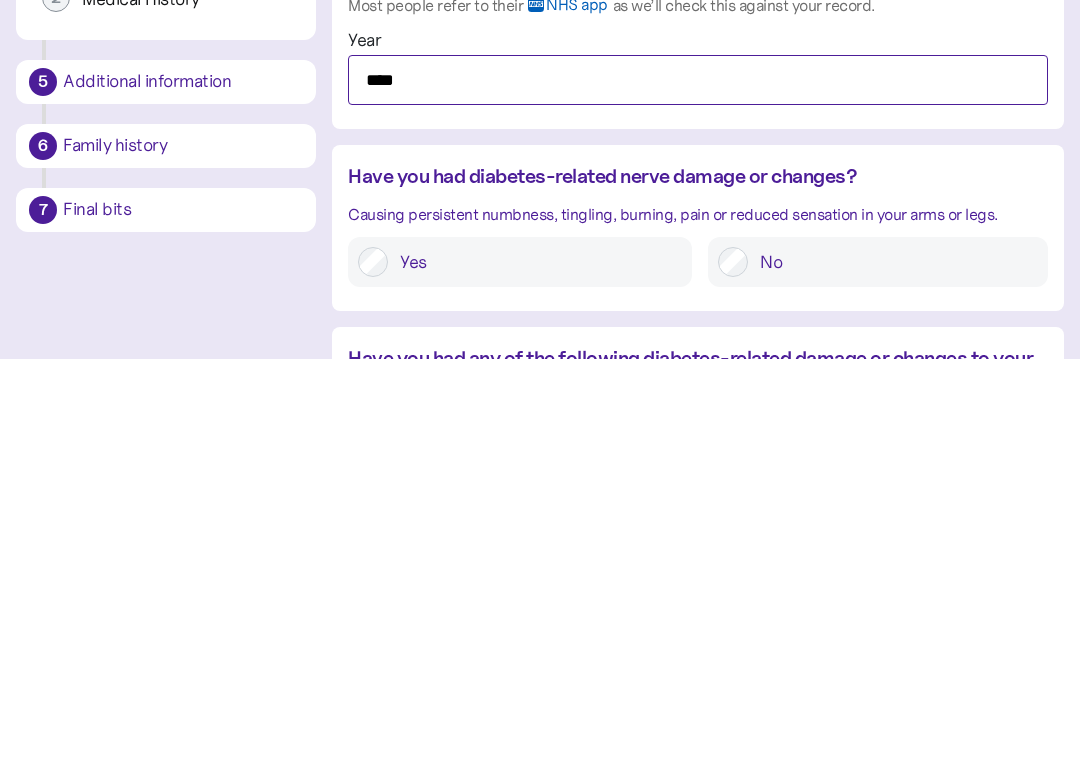 type on "****" 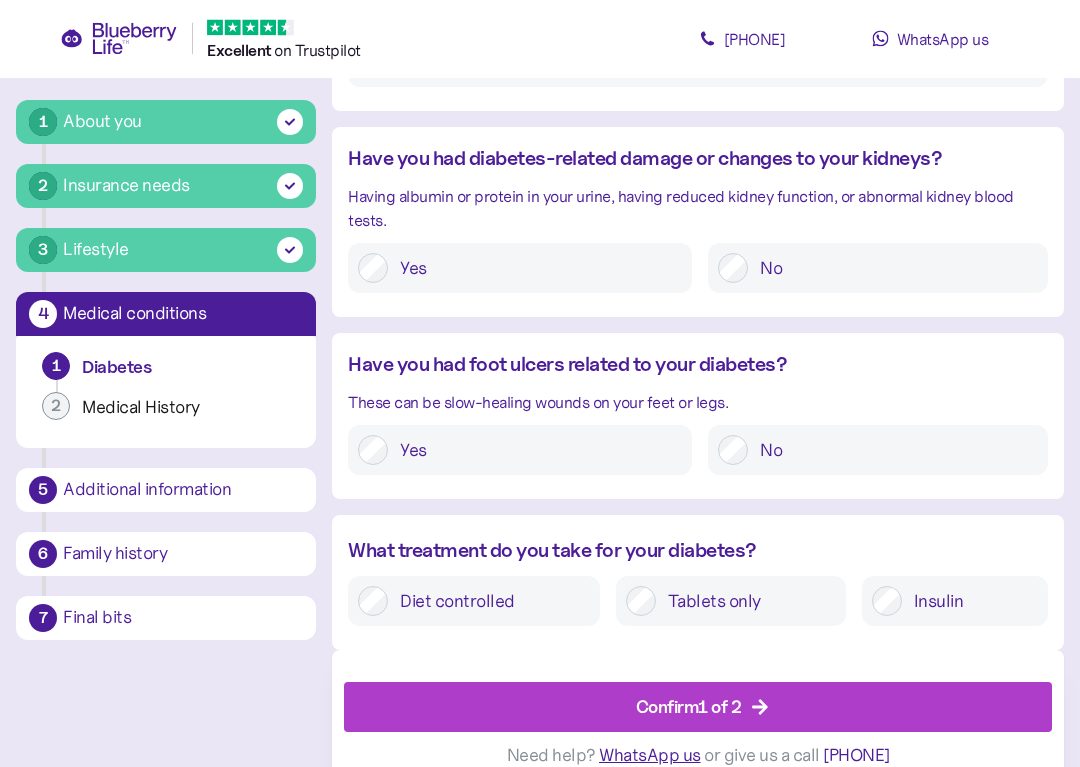 scroll, scrollTop: 2348, scrollLeft: 0, axis: vertical 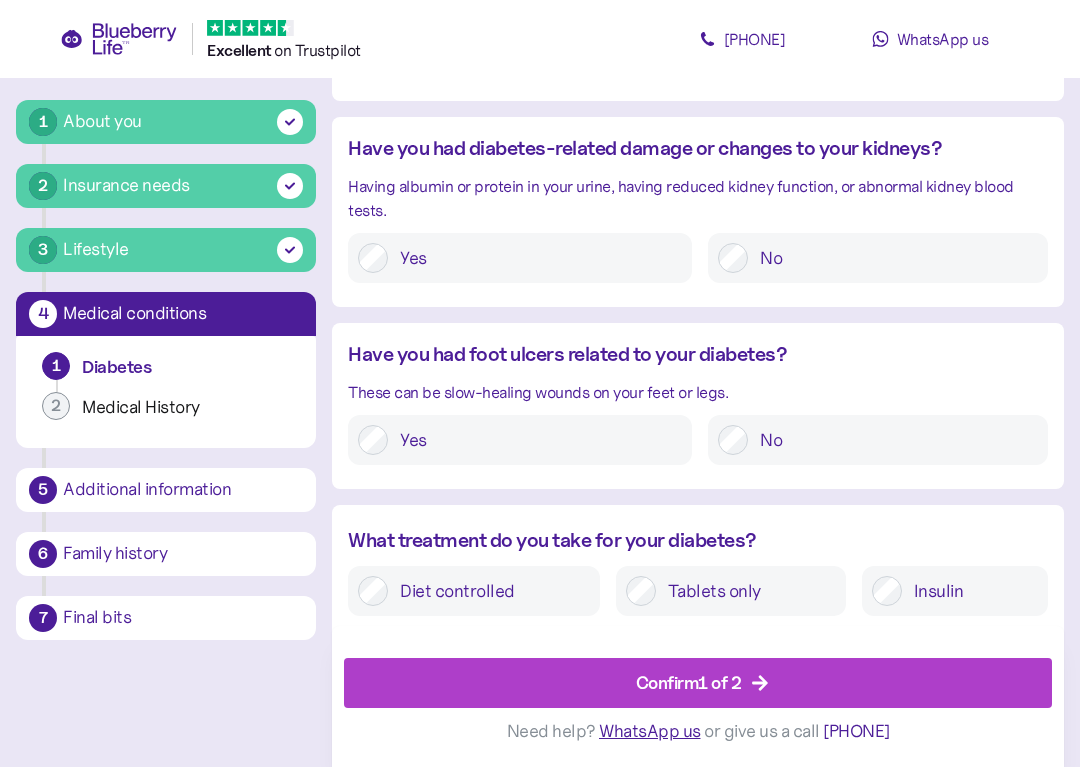 click on "Confirm  1 of 2" at bounding box center [702, 683] 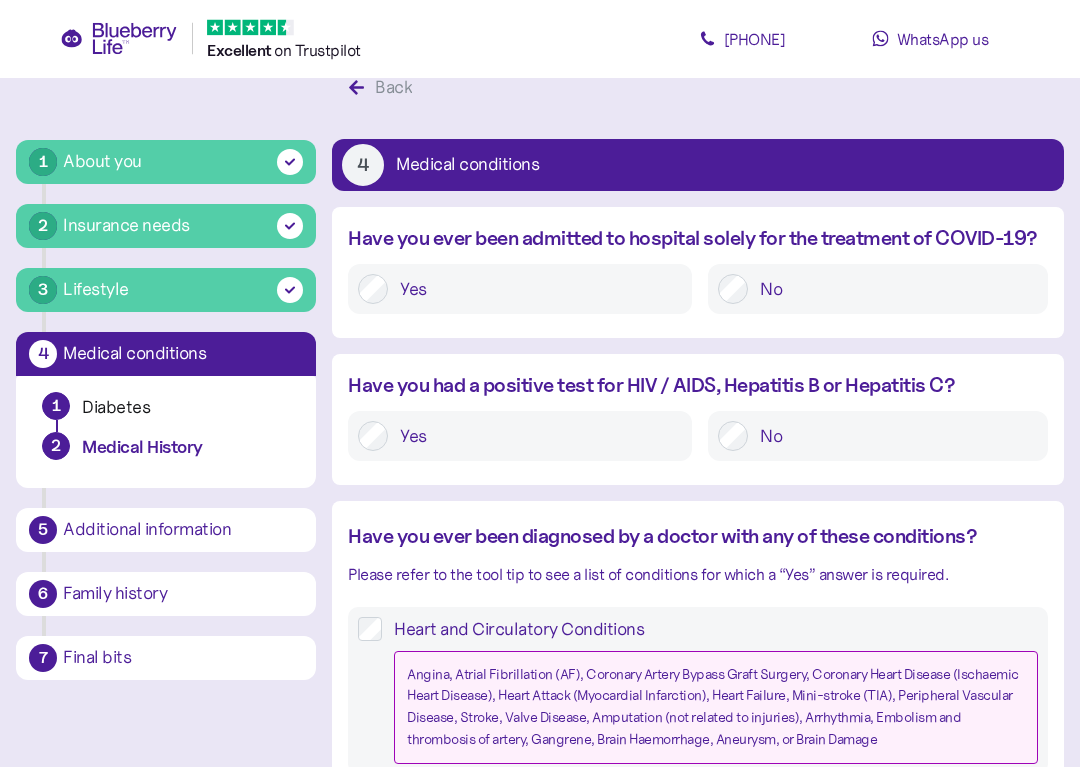 scroll, scrollTop: 38, scrollLeft: 0, axis: vertical 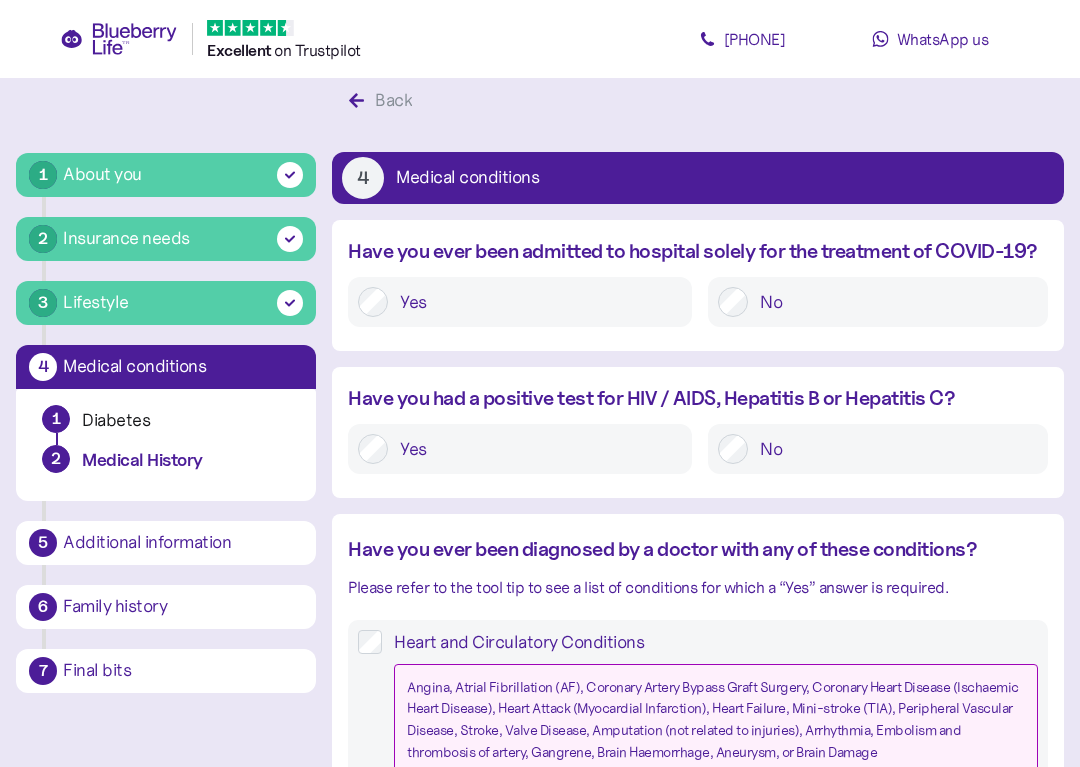 click on "No" at bounding box center (893, 302) 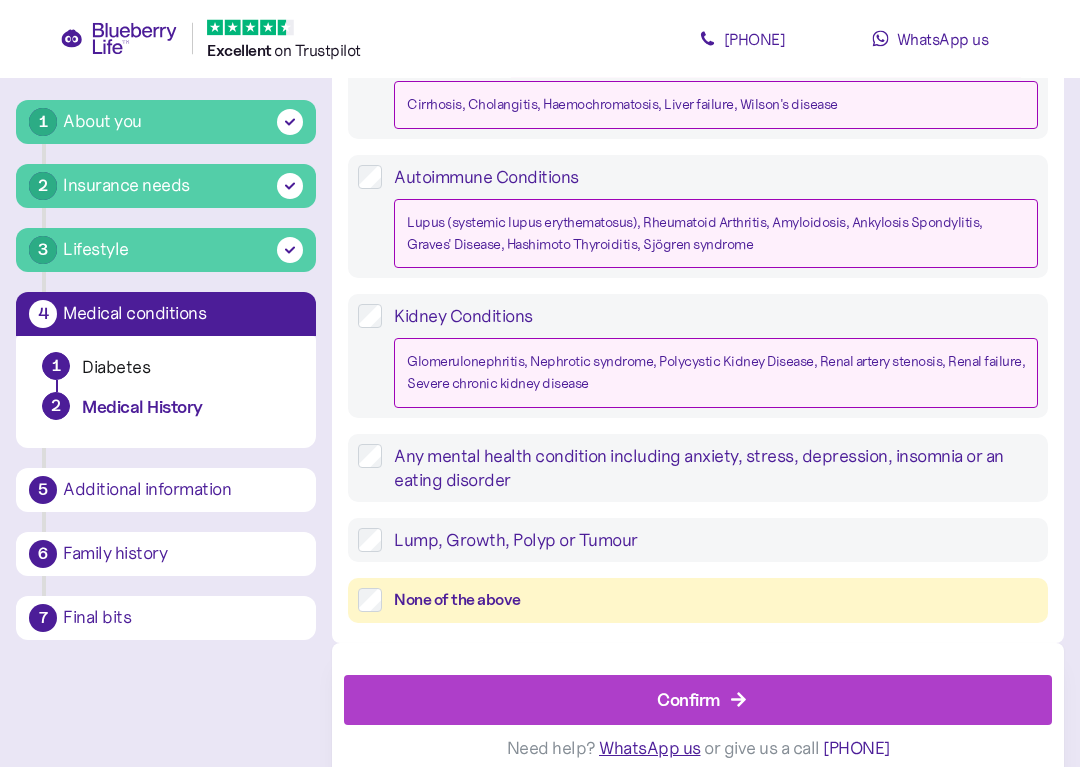 scroll, scrollTop: 1930, scrollLeft: 0, axis: vertical 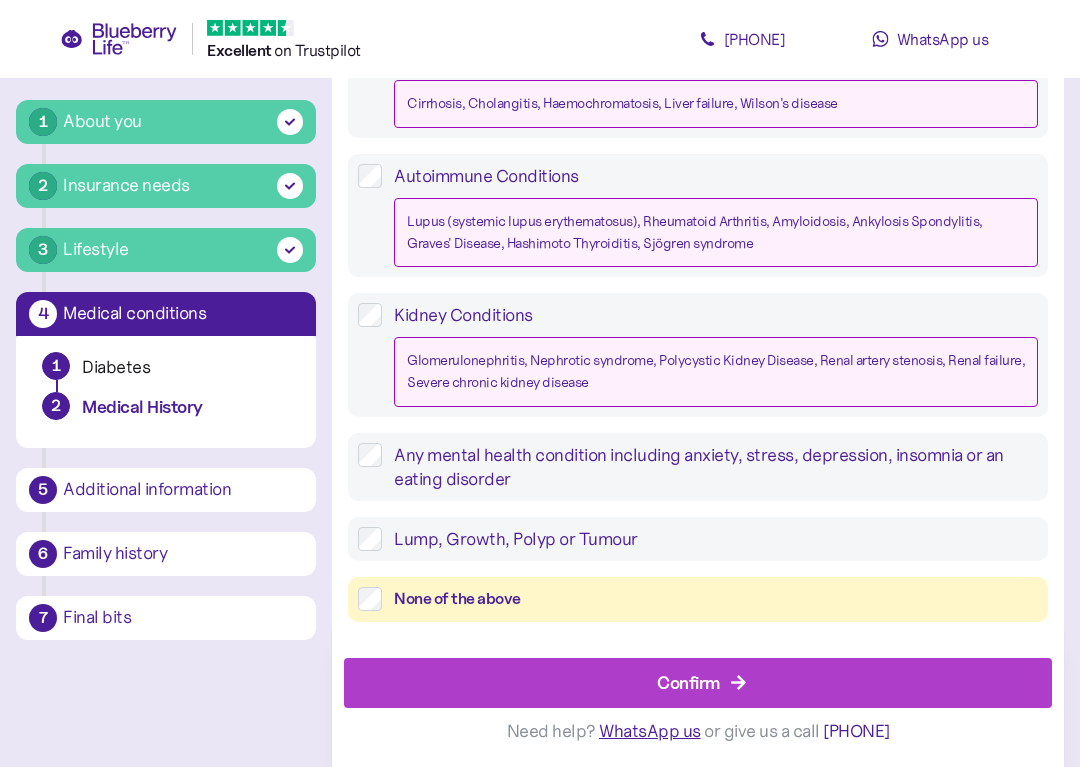 click on "Confirm" at bounding box center [688, 682] 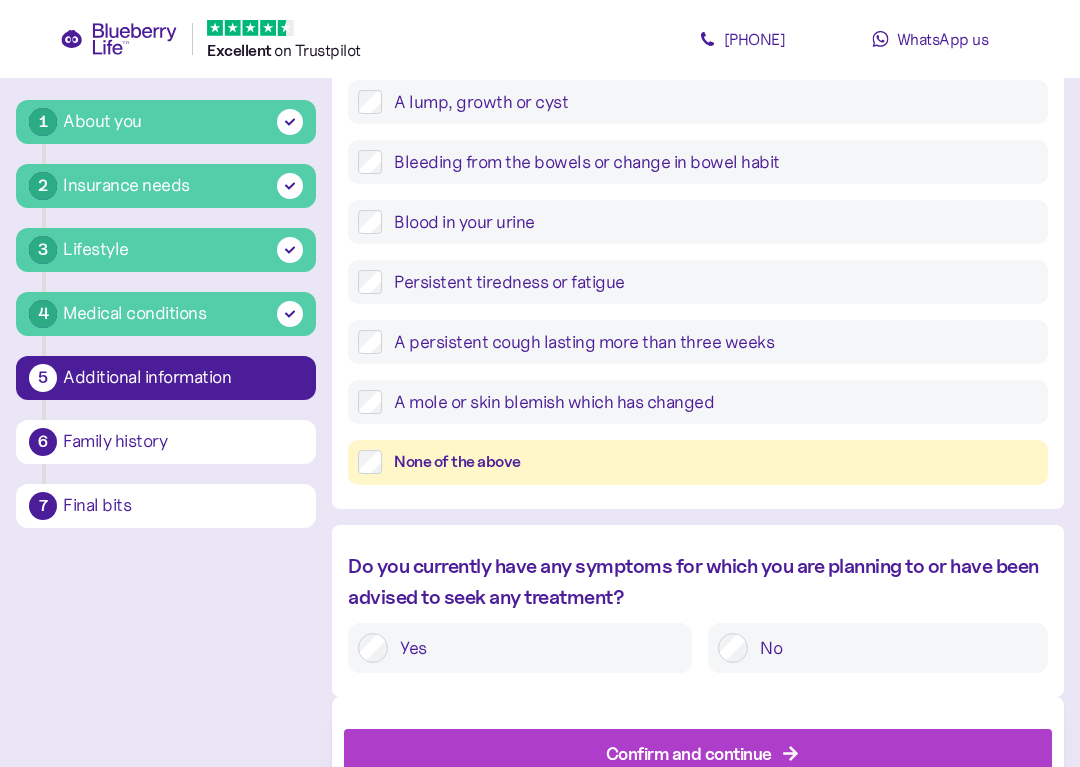 scroll, scrollTop: 877, scrollLeft: 0, axis: vertical 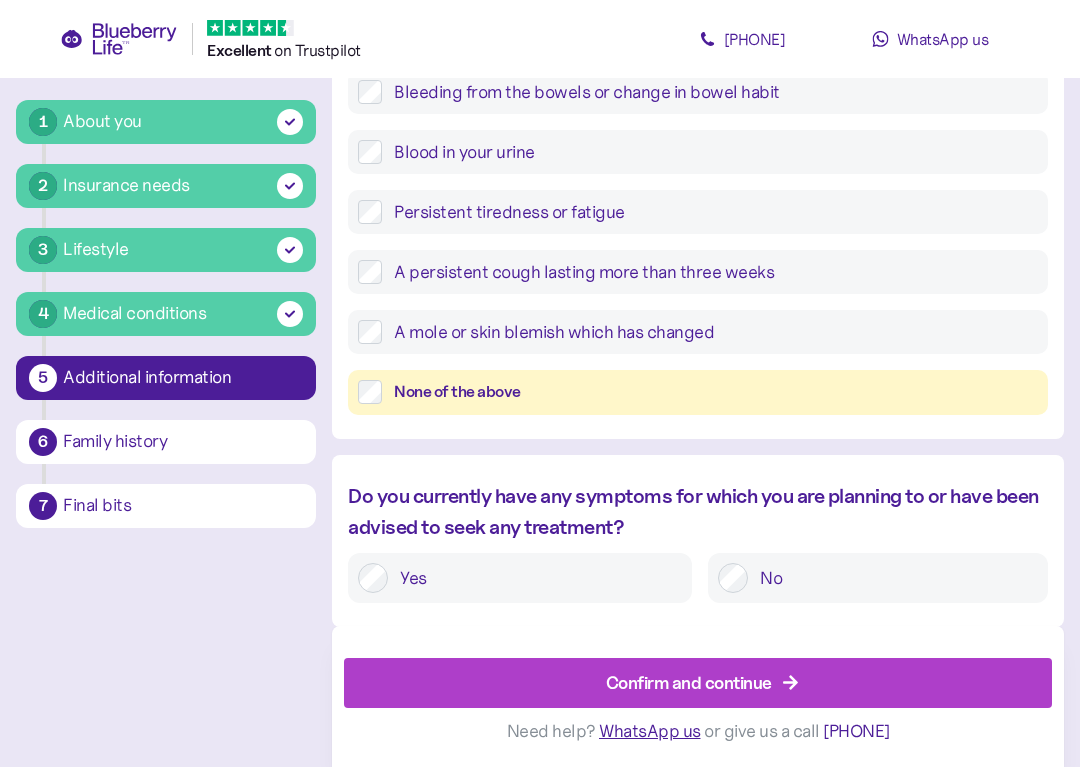 click on "Confirm and continue" at bounding box center [689, 682] 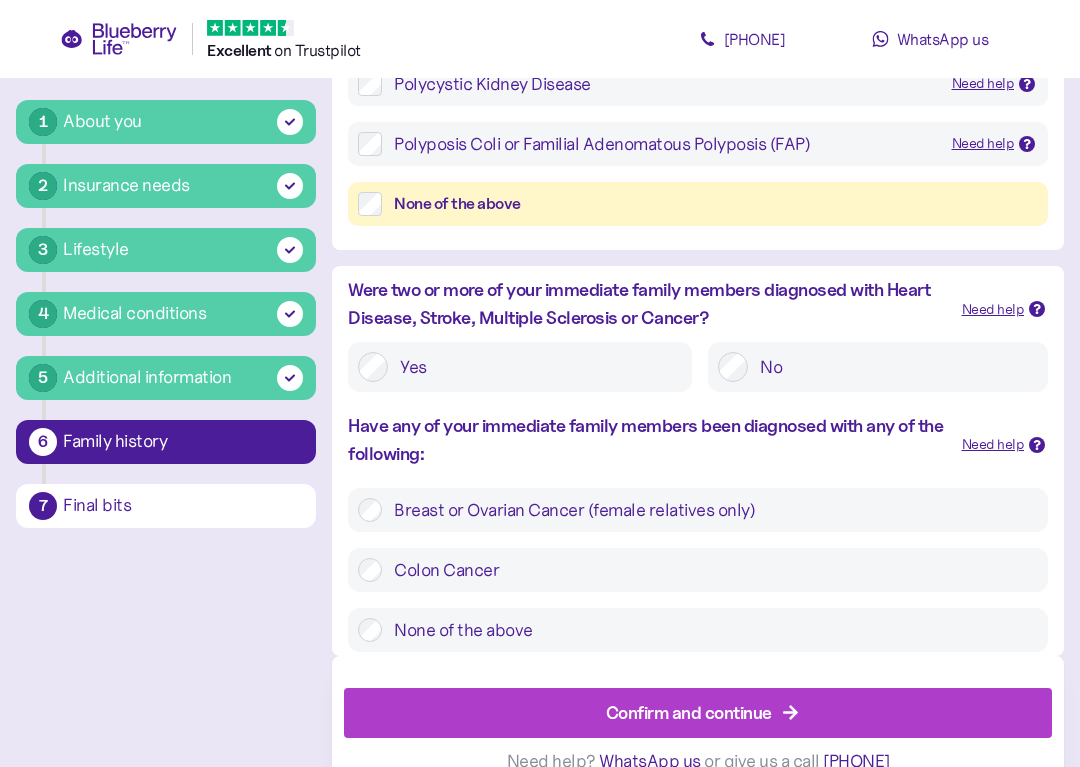 scroll, scrollTop: 603, scrollLeft: 0, axis: vertical 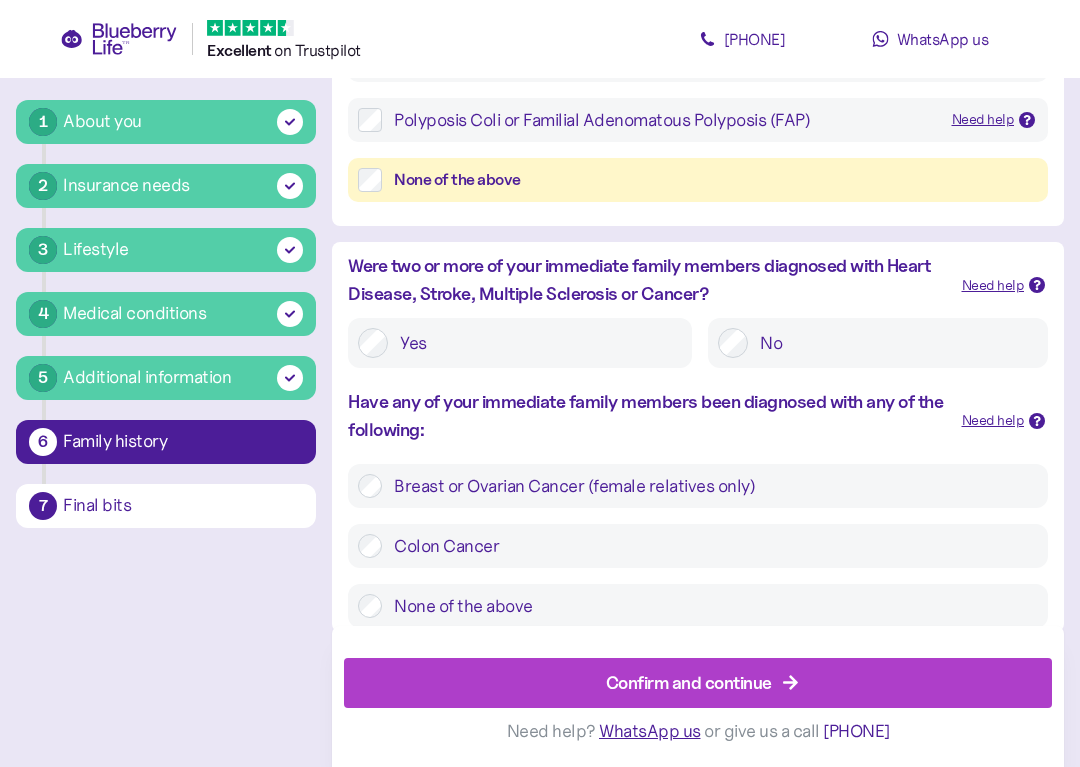 click on "Confirm and continue" at bounding box center [689, 682] 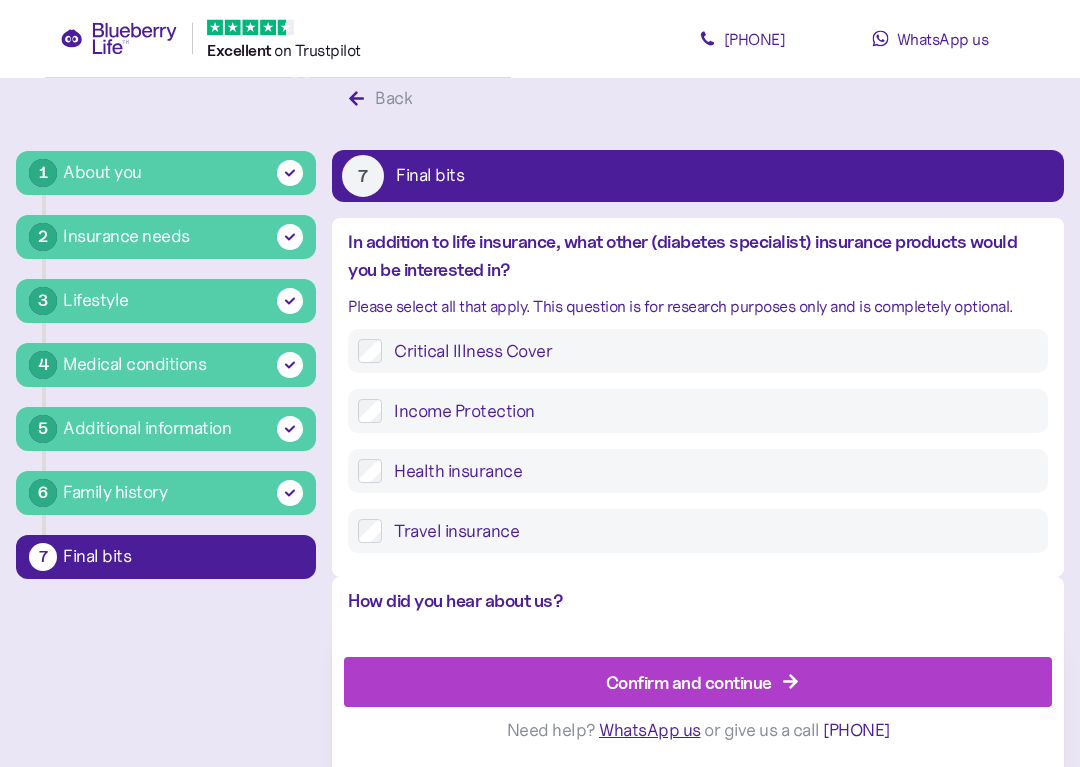 scroll, scrollTop: 38, scrollLeft: 0, axis: vertical 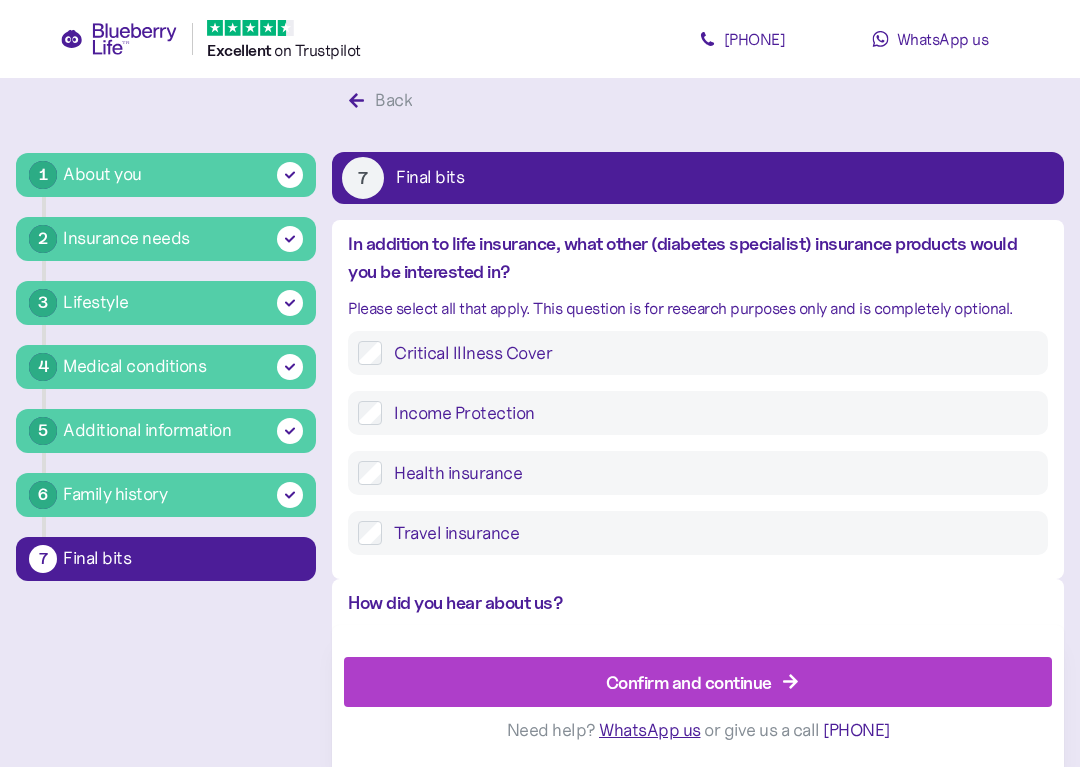 click on "Confirm and continue" at bounding box center (689, 682) 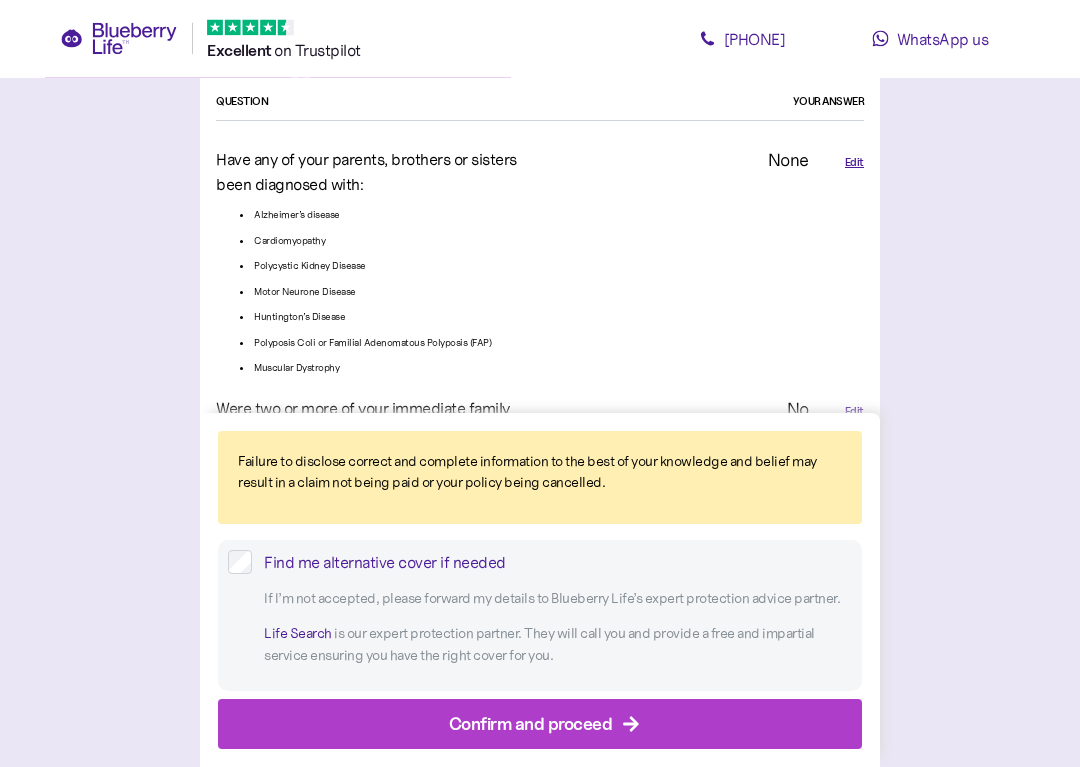 scroll, scrollTop: 4462, scrollLeft: 0, axis: vertical 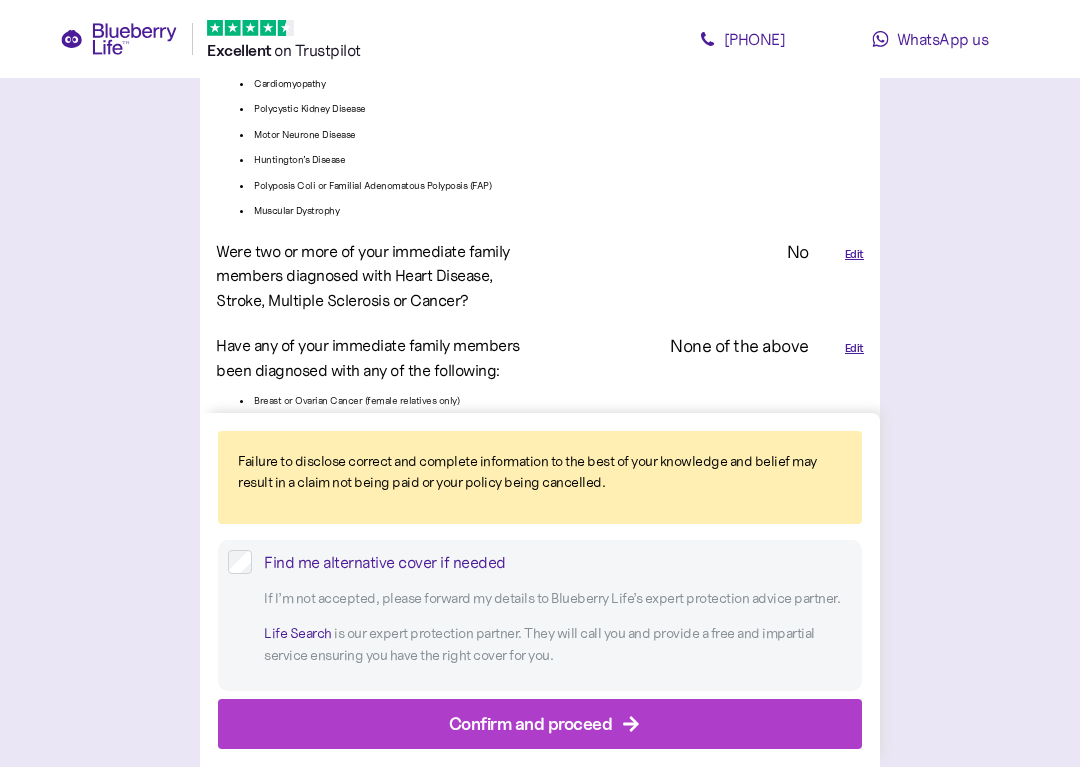 click on "Confirm and proceed" at bounding box center [531, 723] 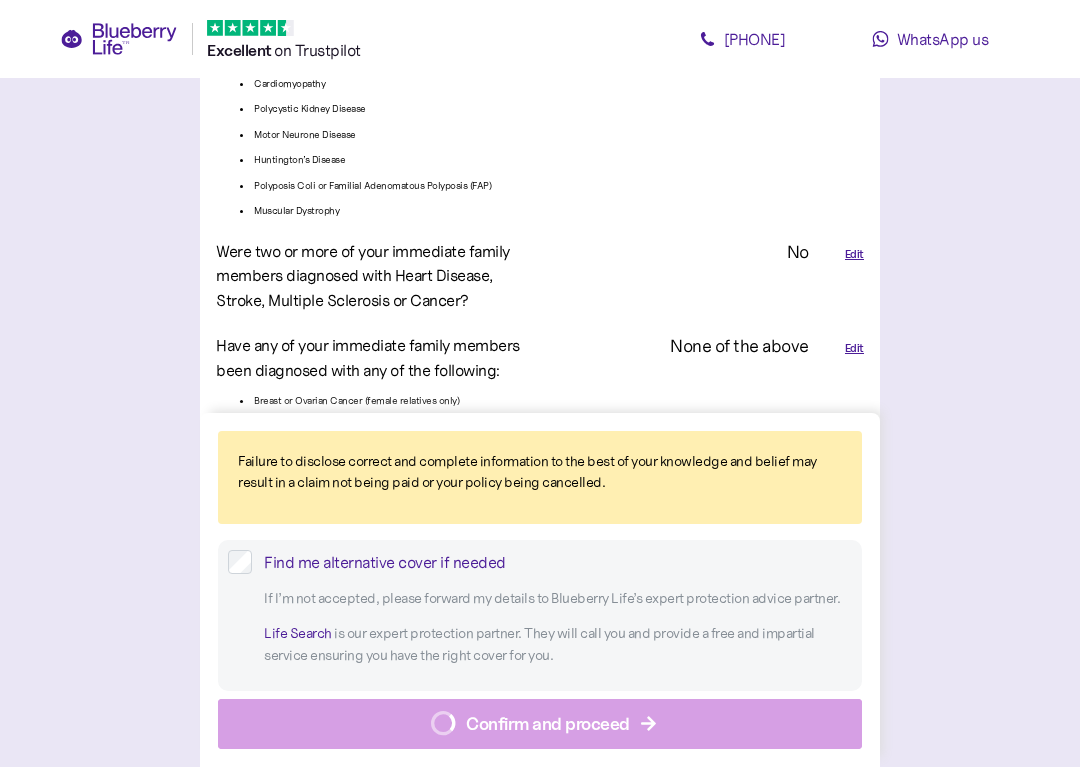 scroll, scrollTop: 0, scrollLeft: 0, axis: both 